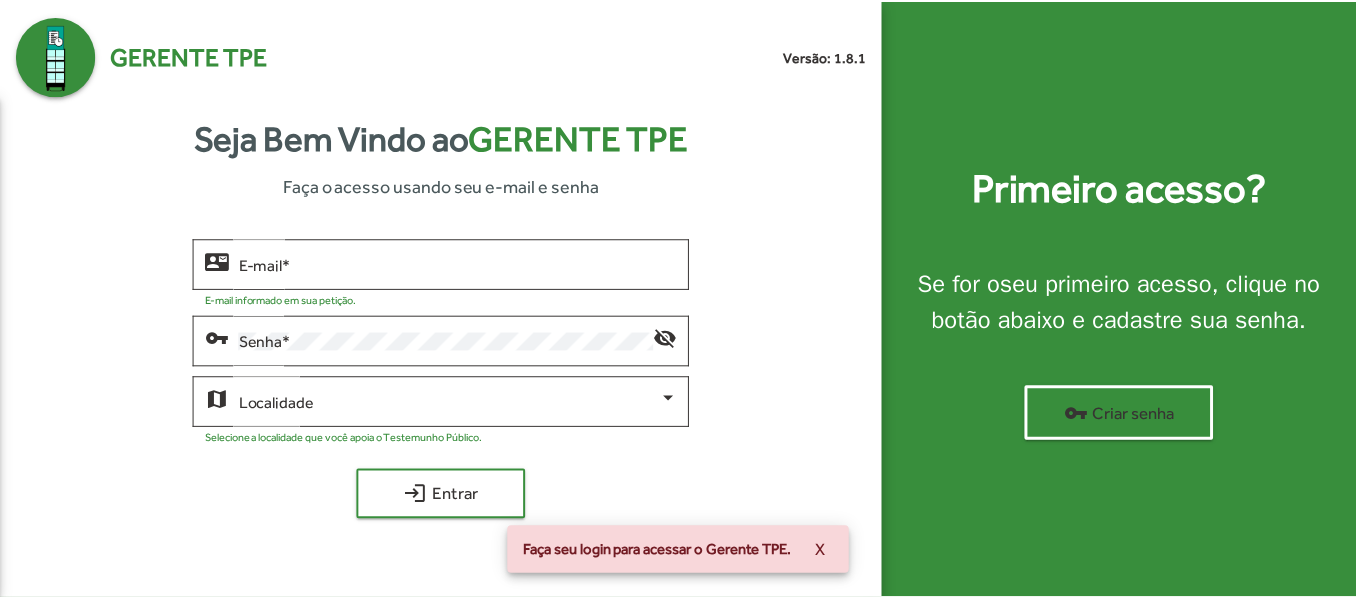 scroll, scrollTop: 0, scrollLeft: 0, axis: both 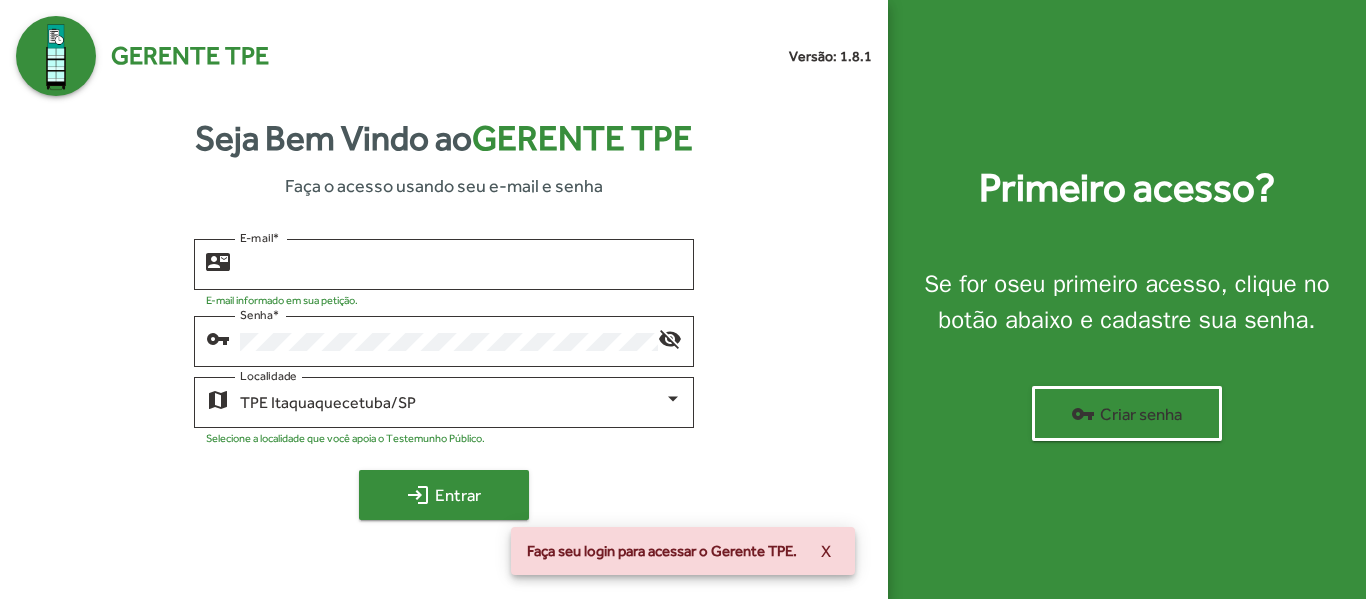 type on "**********" 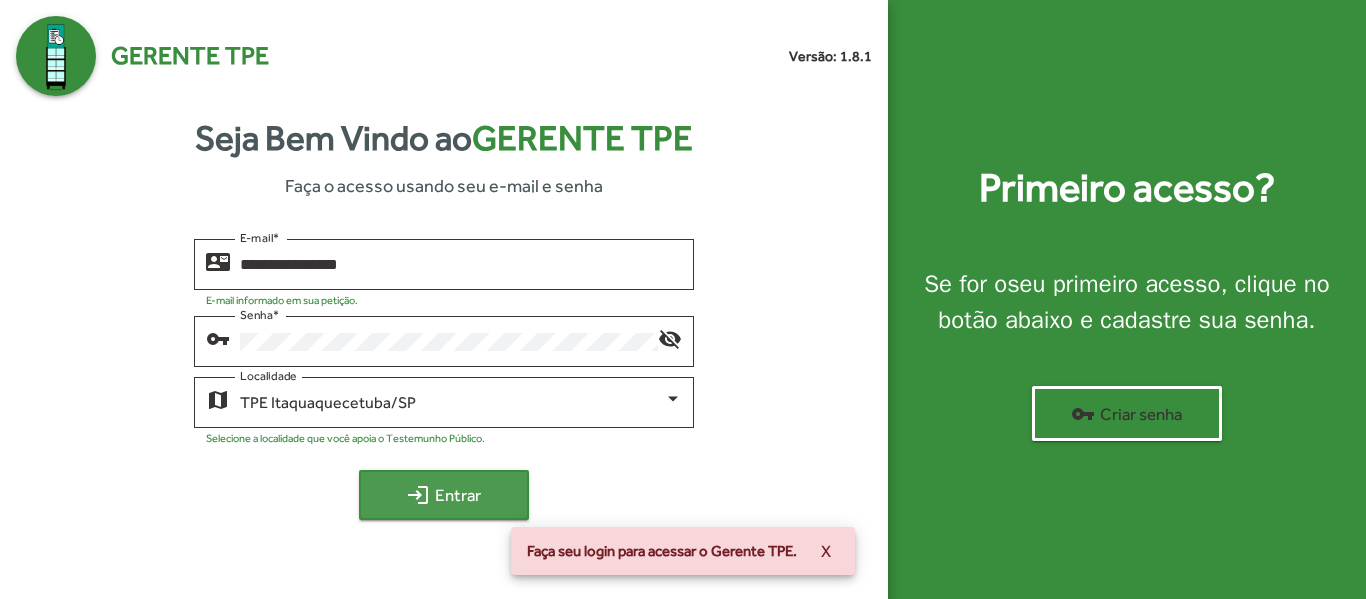 click on "login  Entrar" 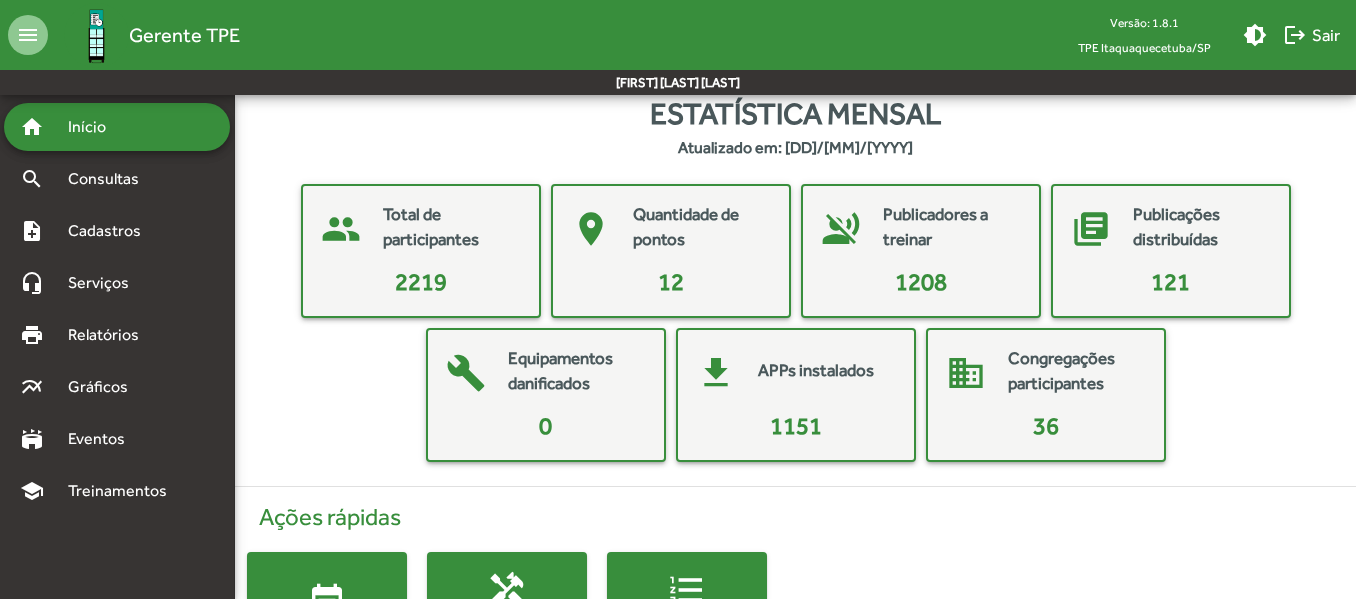 scroll, scrollTop: 0, scrollLeft: 0, axis: both 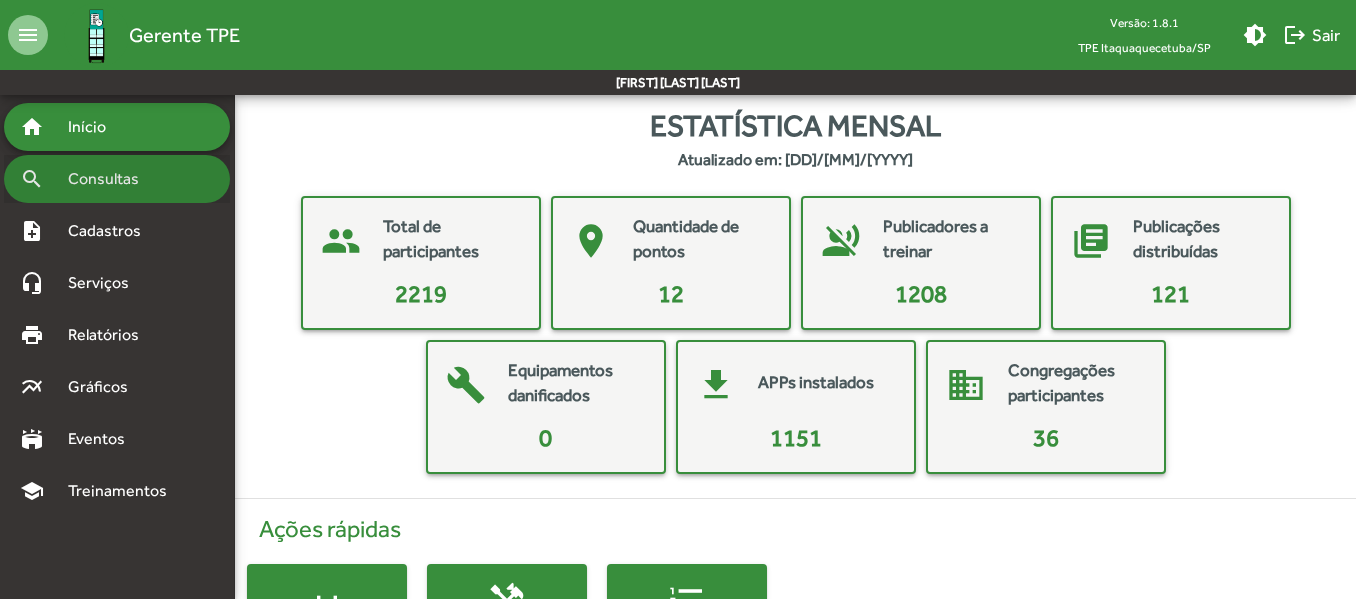 click on "Consultas" at bounding box center [110, 179] 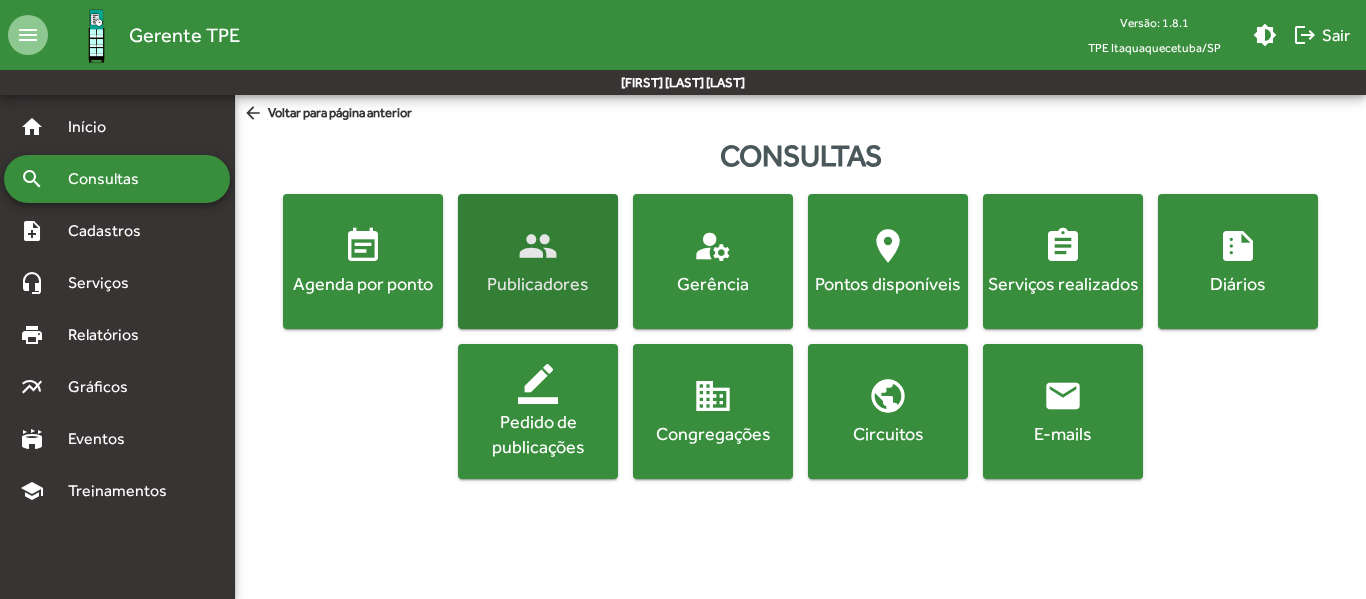 click on "people" 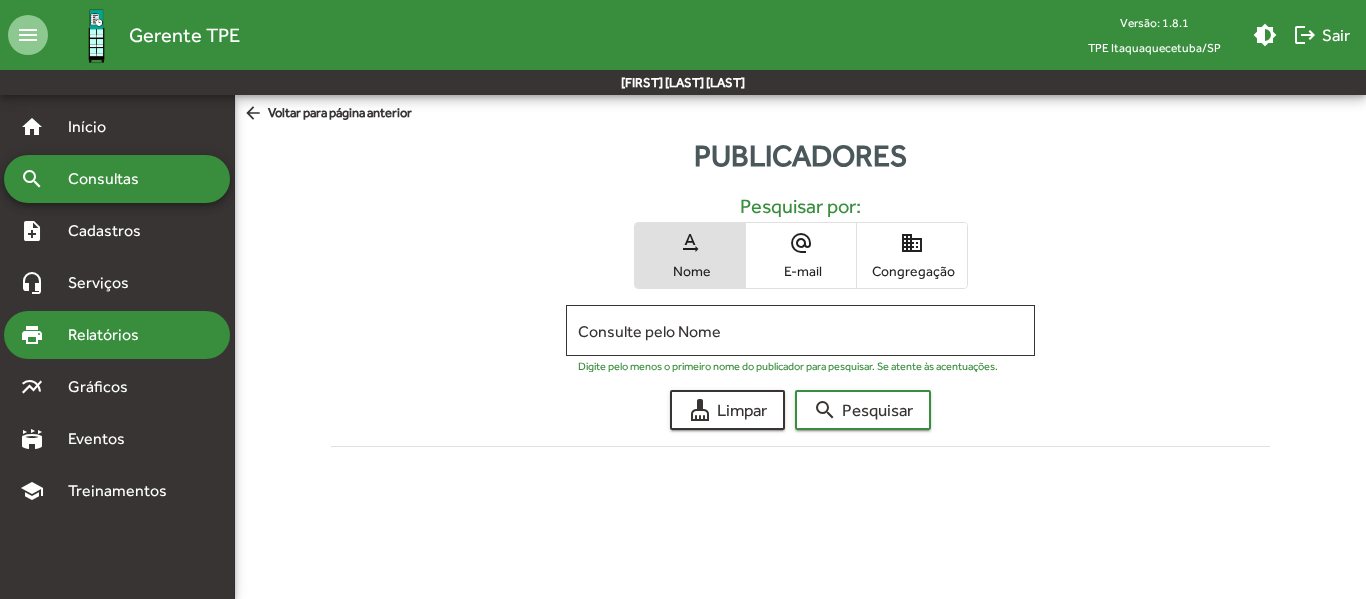 click on "Relatórios" at bounding box center [110, 335] 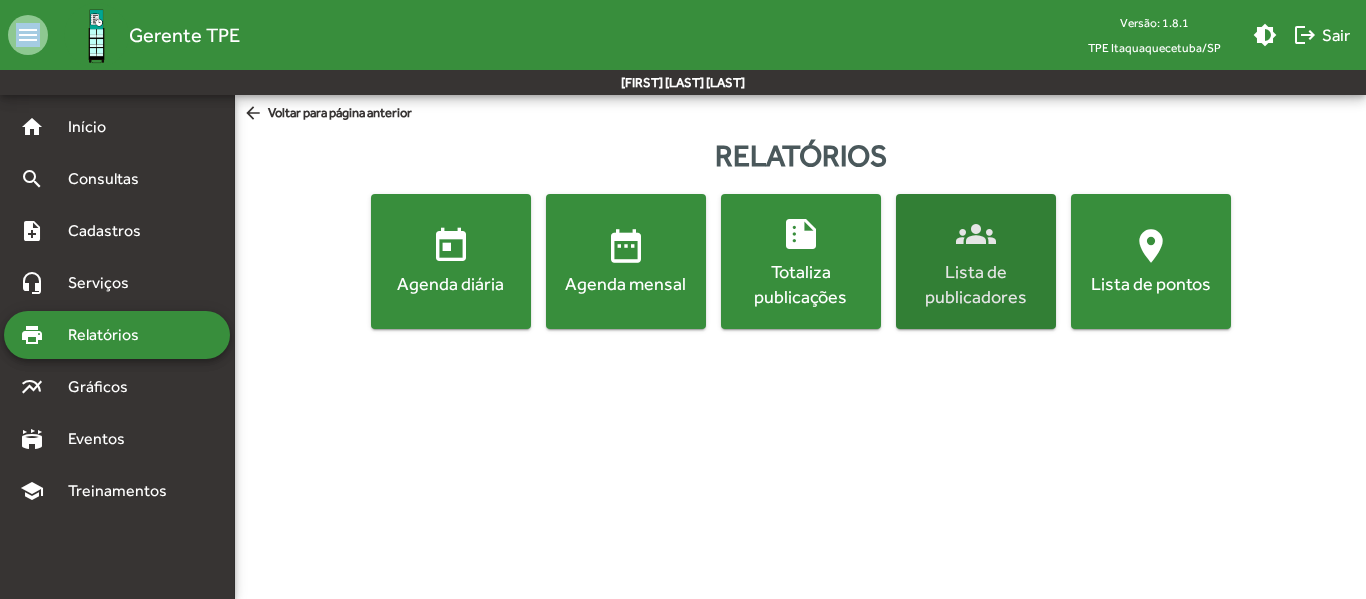 click on "Lista de publicadores" 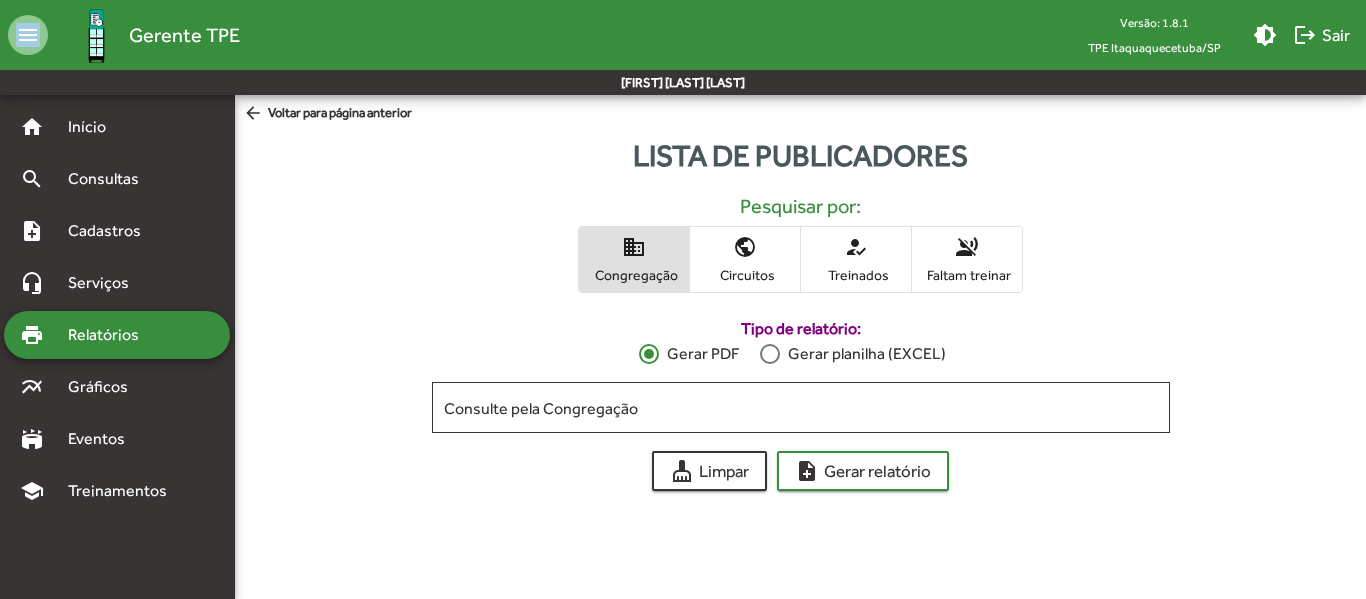 click on "Treinados" at bounding box center [856, 275] 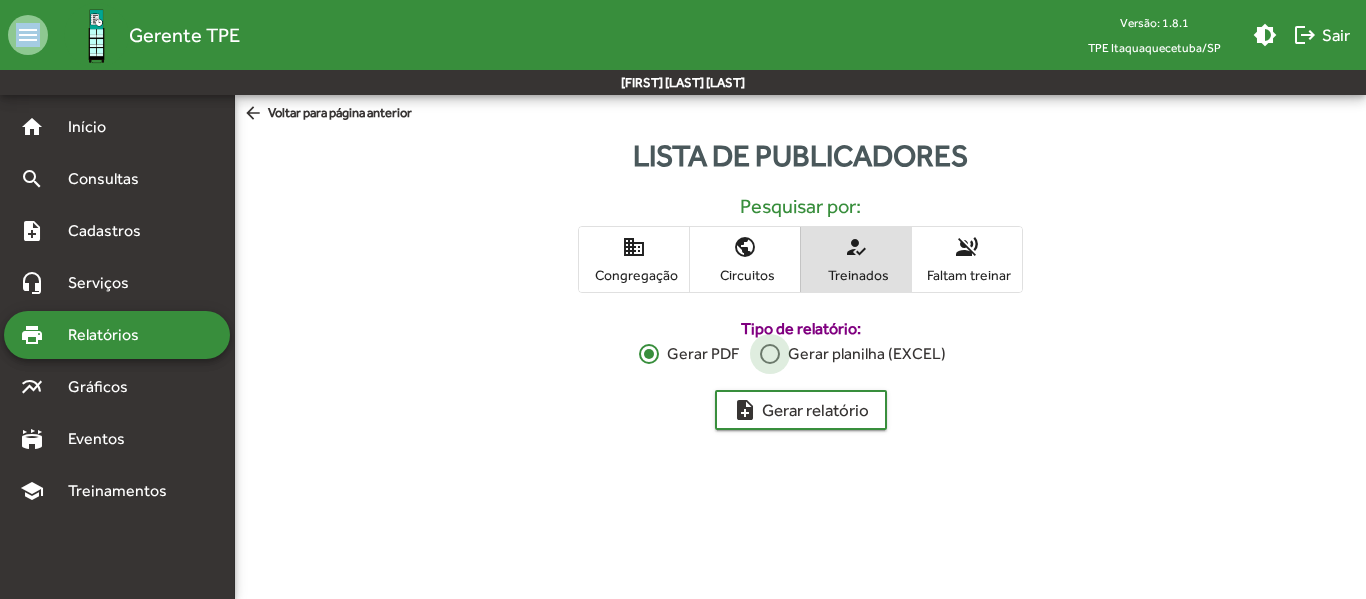 click at bounding box center [770, 354] 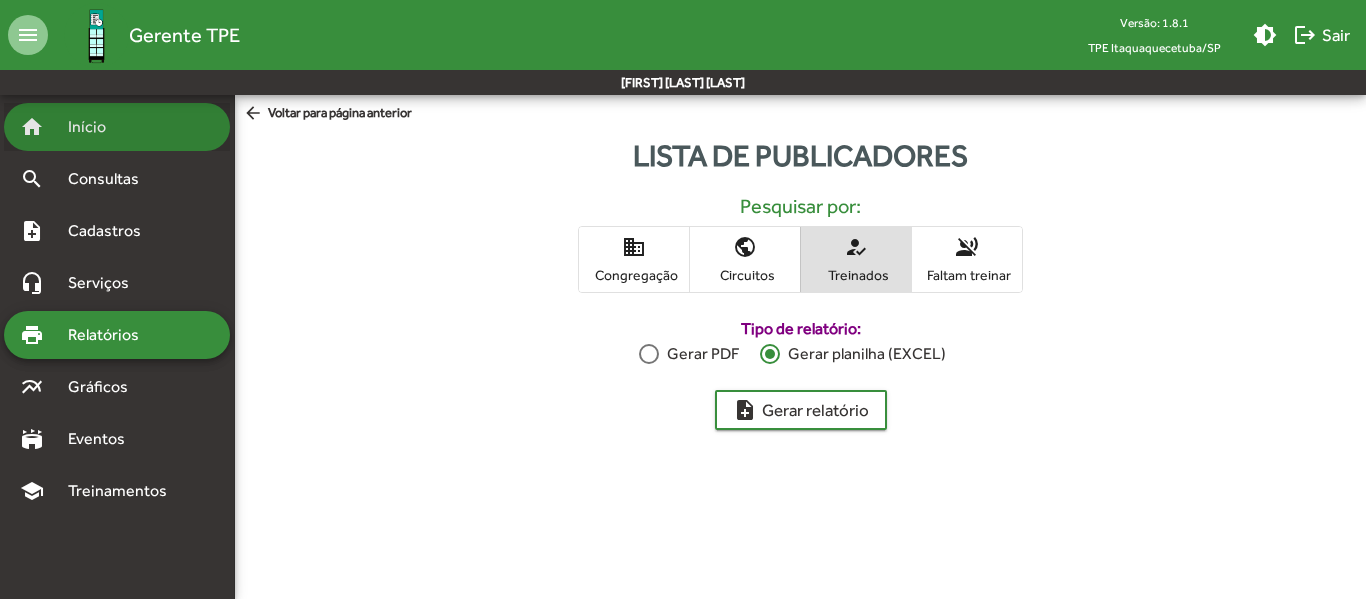click on "Início" at bounding box center [95, 127] 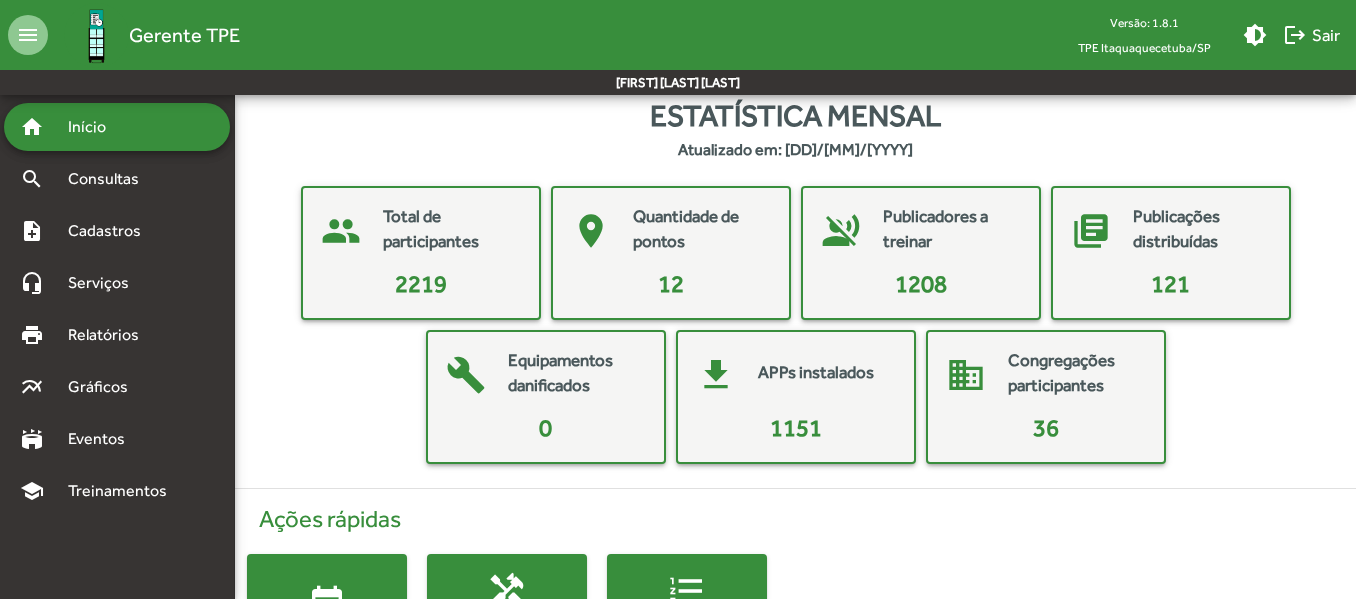 scroll, scrollTop: 0, scrollLeft: 0, axis: both 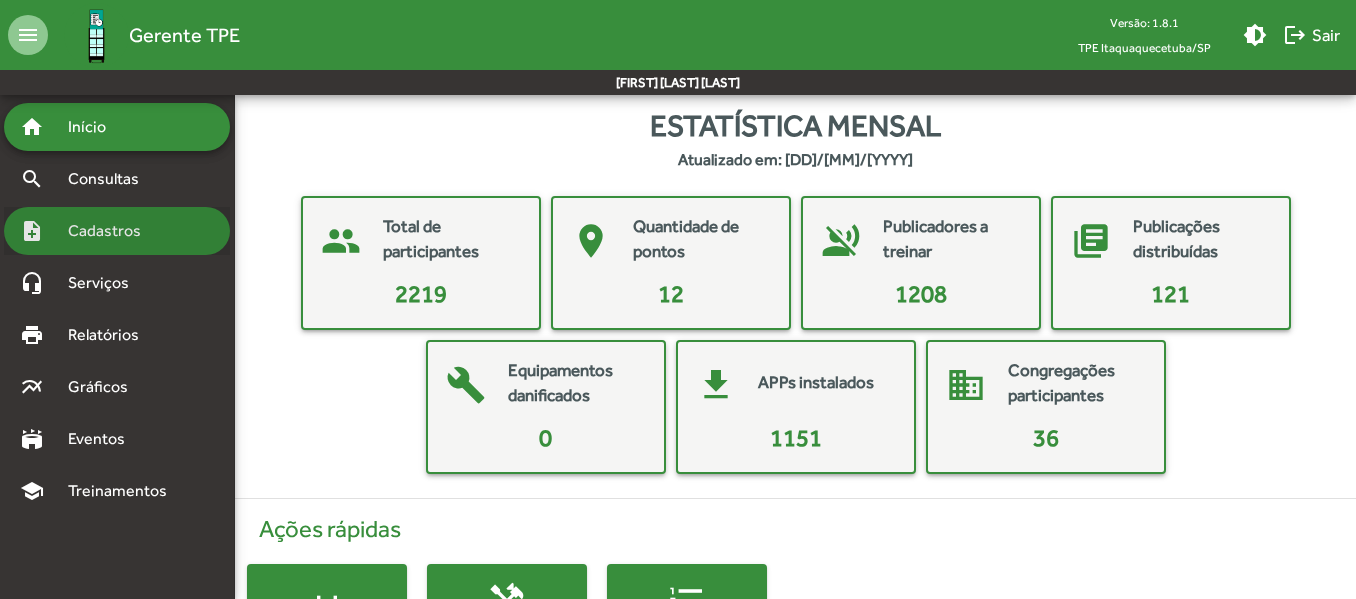 click on "Cadastros" at bounding box center (111, 231) 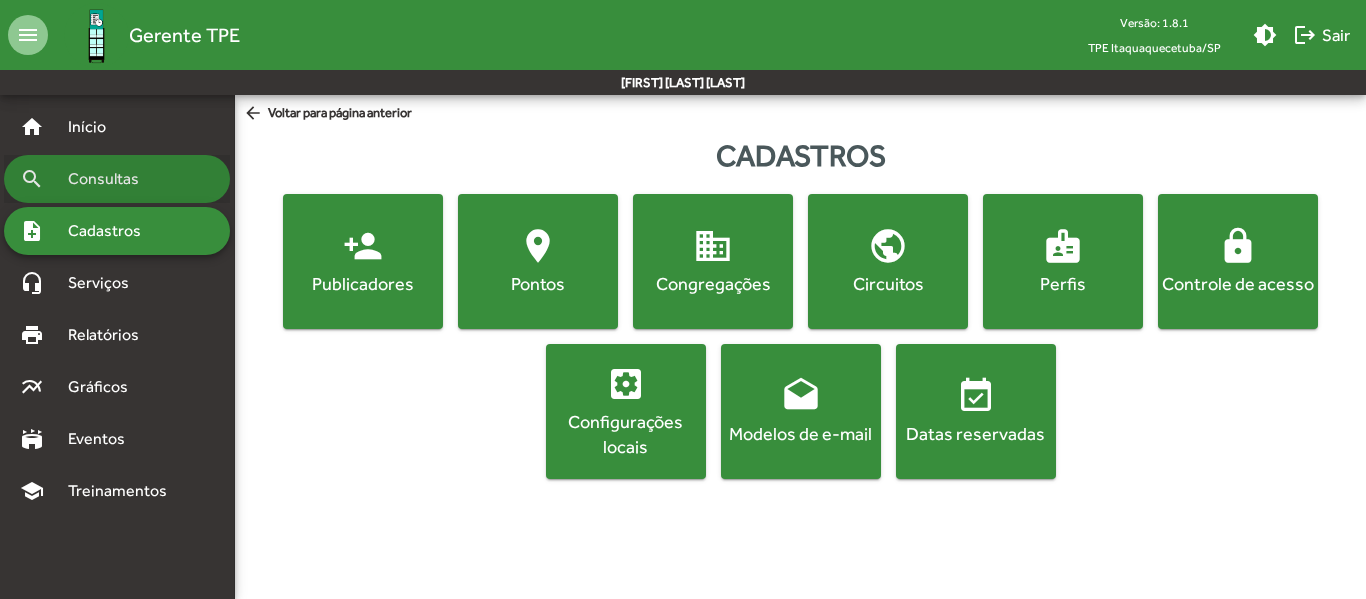 click on "Consultas" at bounding box center (110, 179) 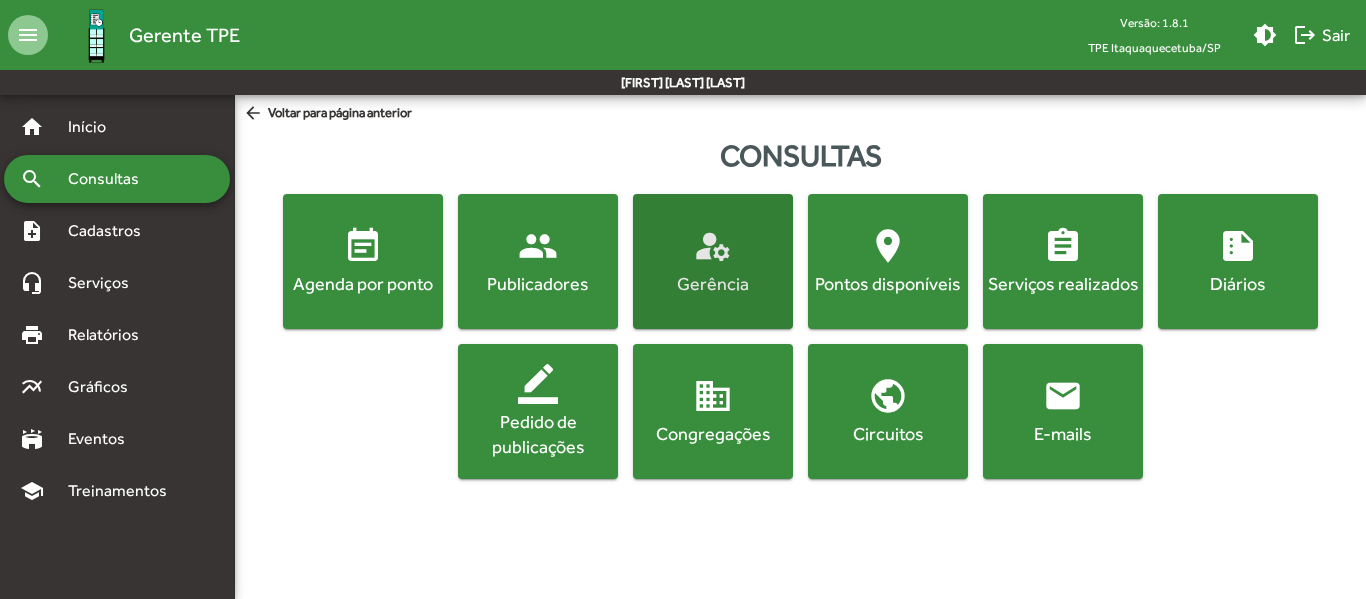 click on "Gerência" 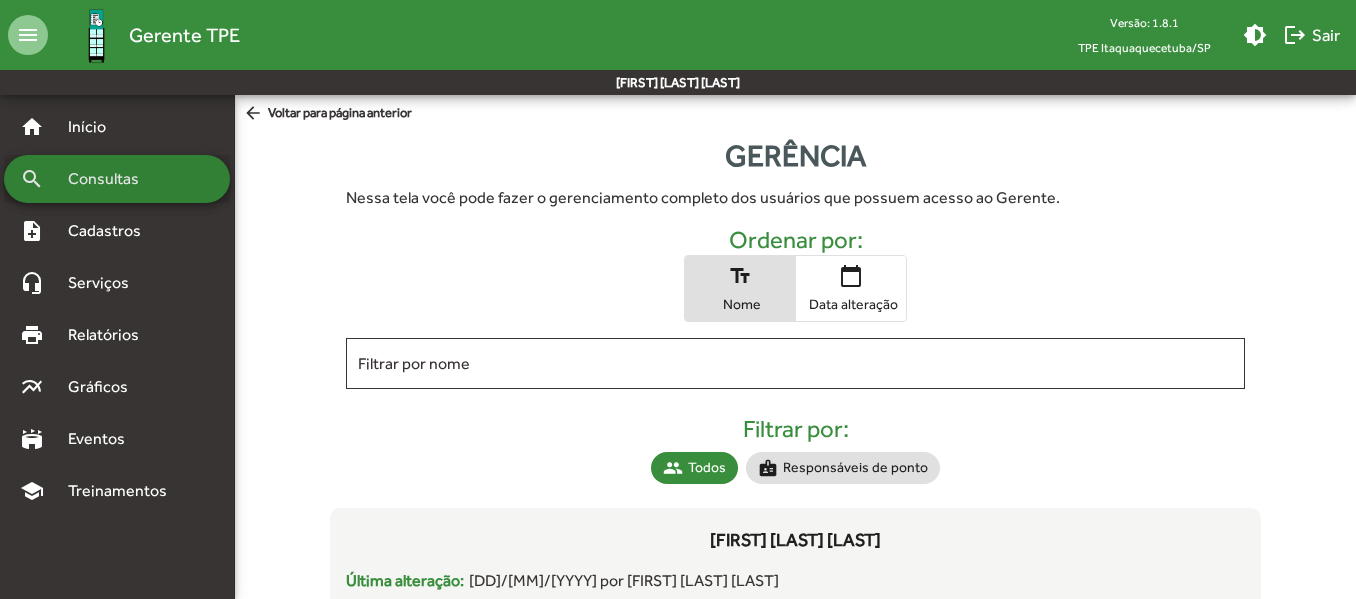 click on "Consultas" at bounding box center (110, 179) 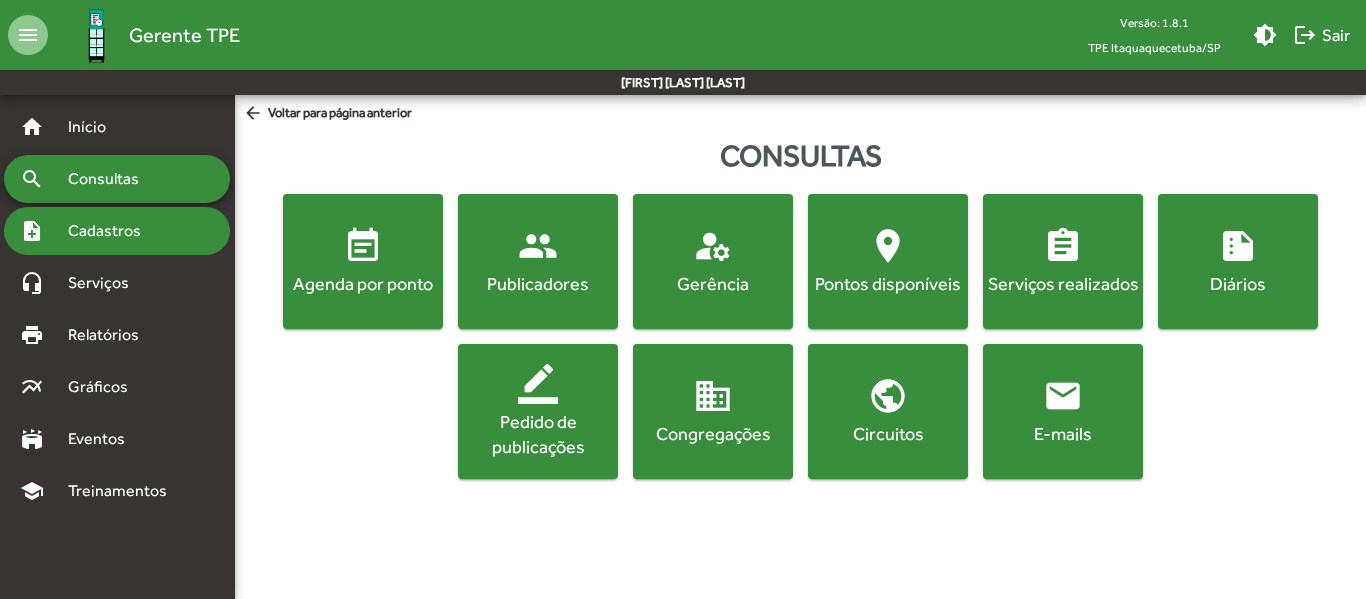 click on "Cadastros" at bounding box center (111, 231) 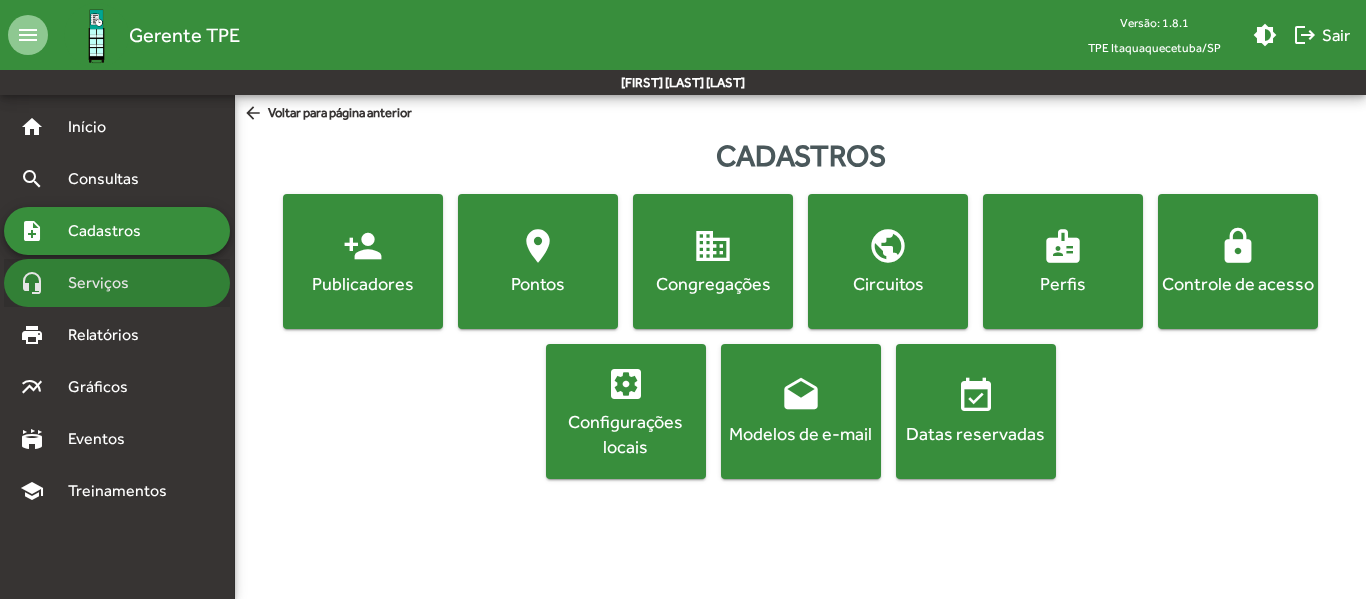 click on "Serviços" at bounding box center (106, 283) 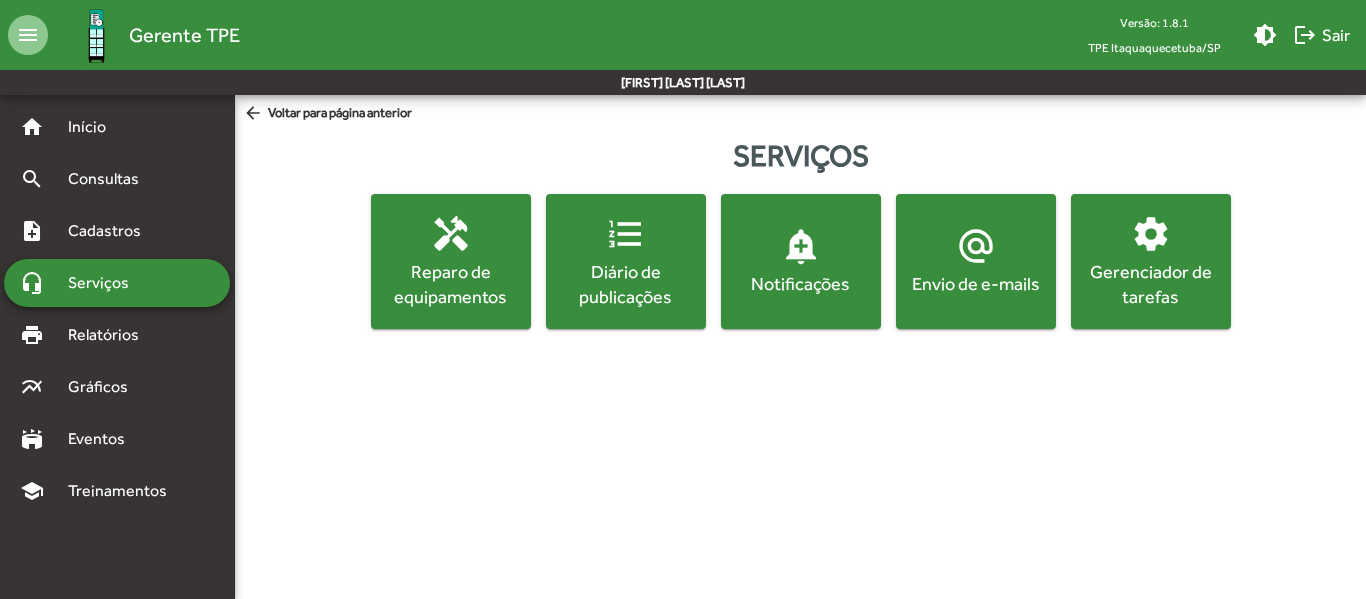 click on "Gerenciador de tarefas" 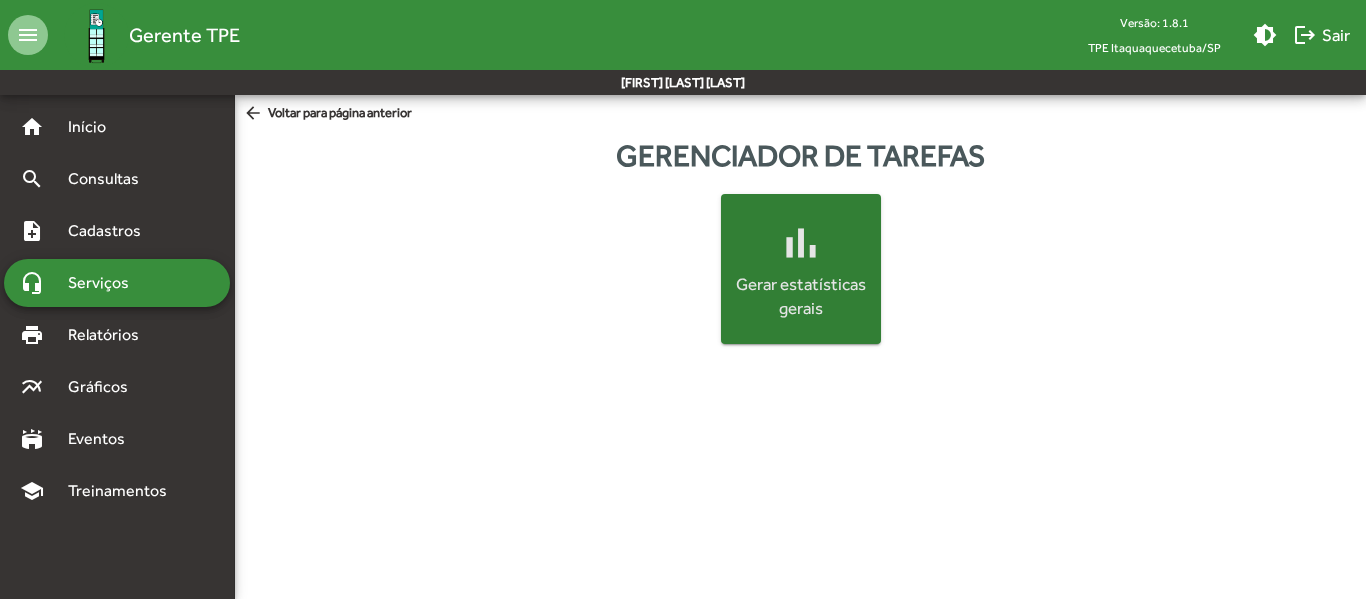 click on "Gerar estatísticas gerais" 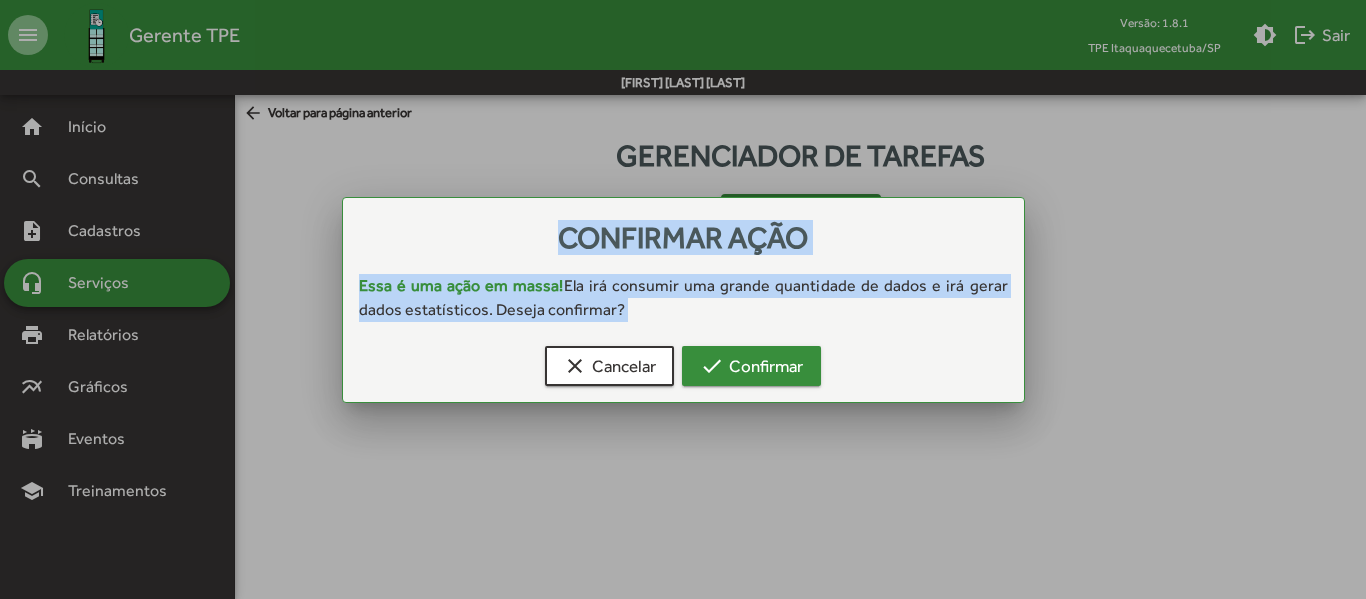 click on "check  Confirmar" at bounding box center (751, 366) 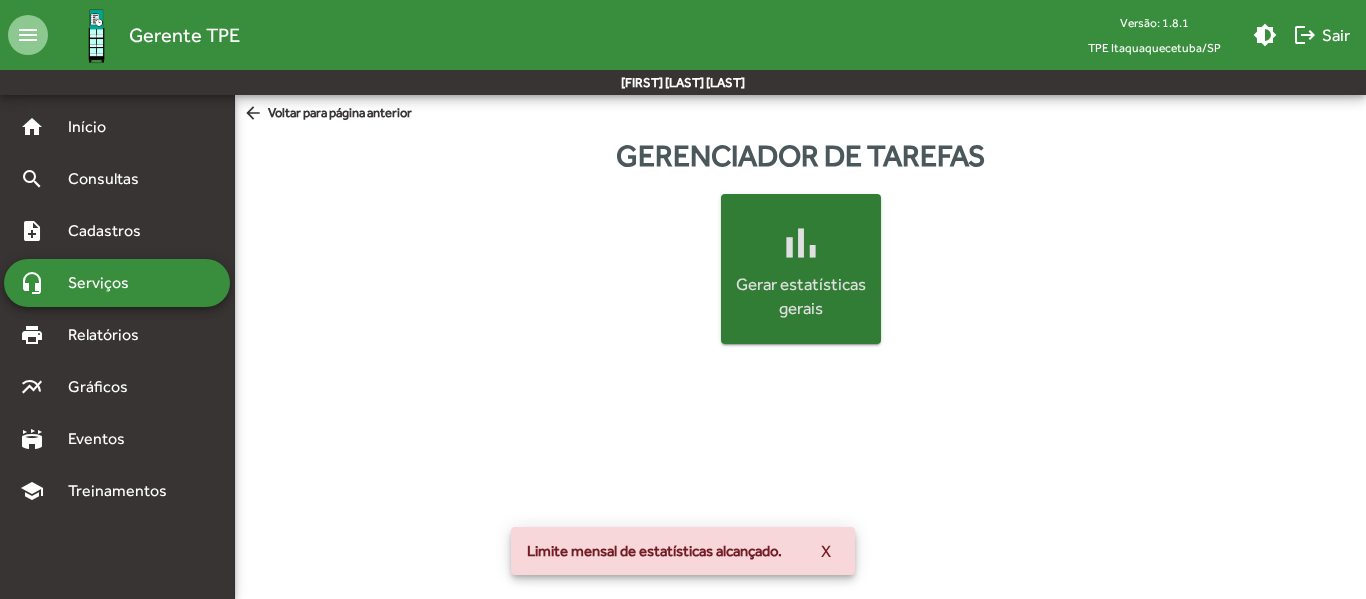 click on "Gerenciador de tarefas  bar_chart Gerar estatísticas gerais" 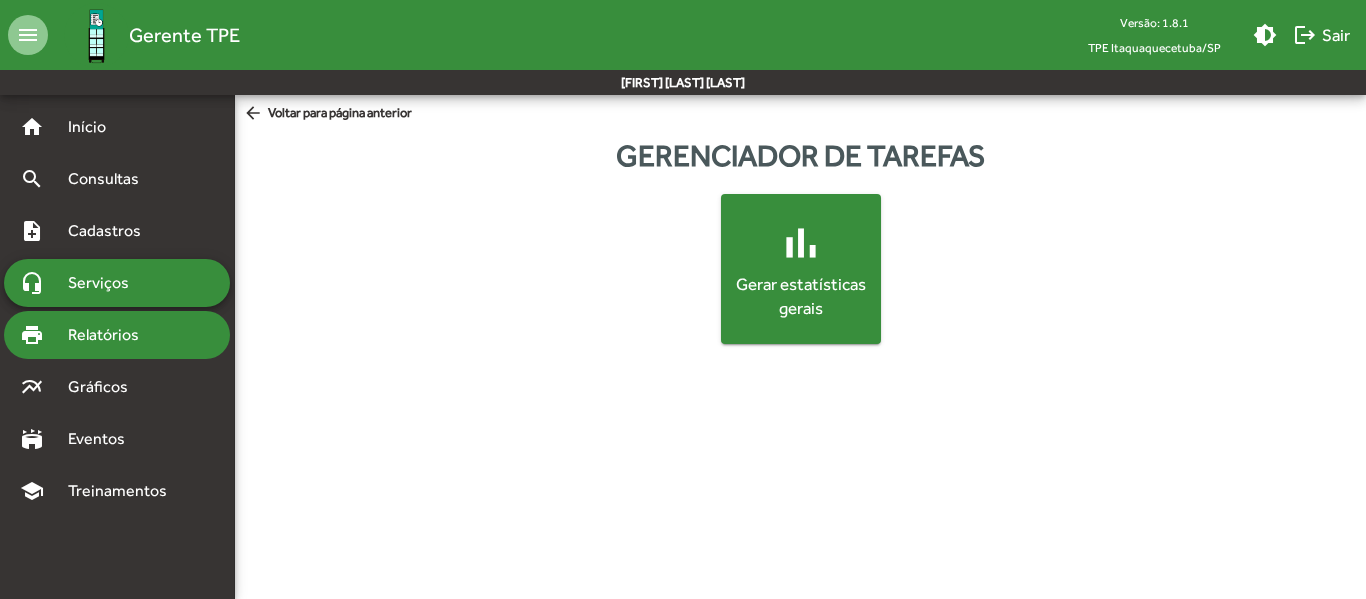click on "Relatórios" at bounding box center (110, 335) 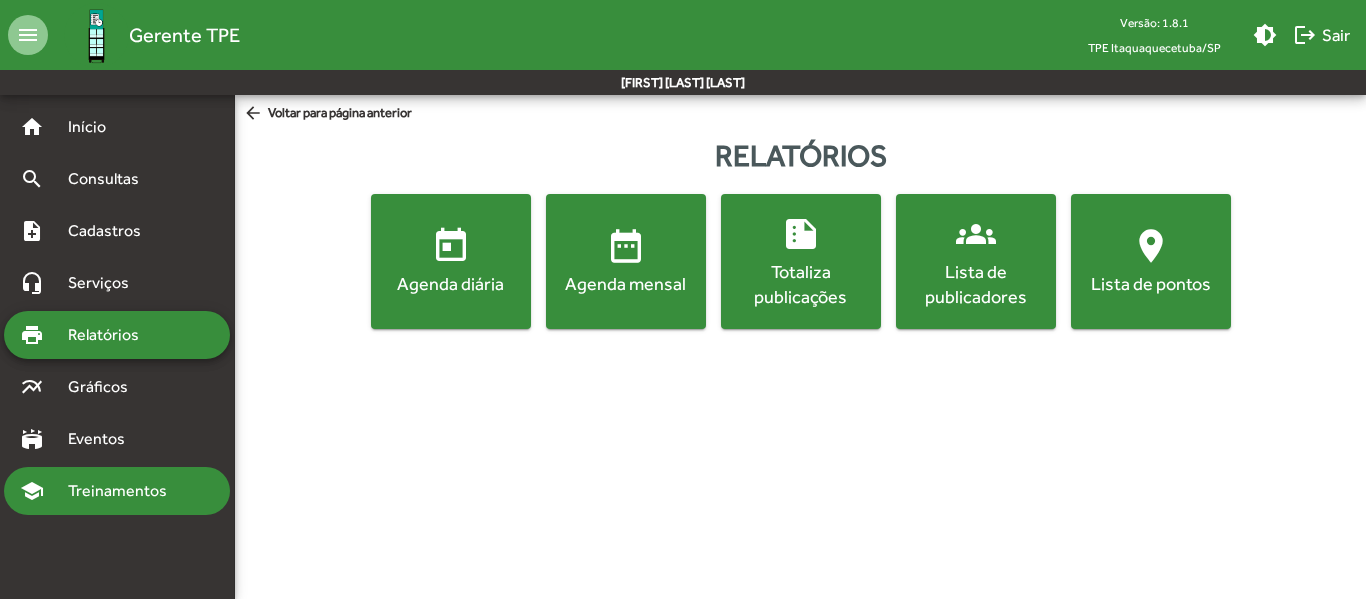 click on "Treinamentos" at bounding box center [123, 491] 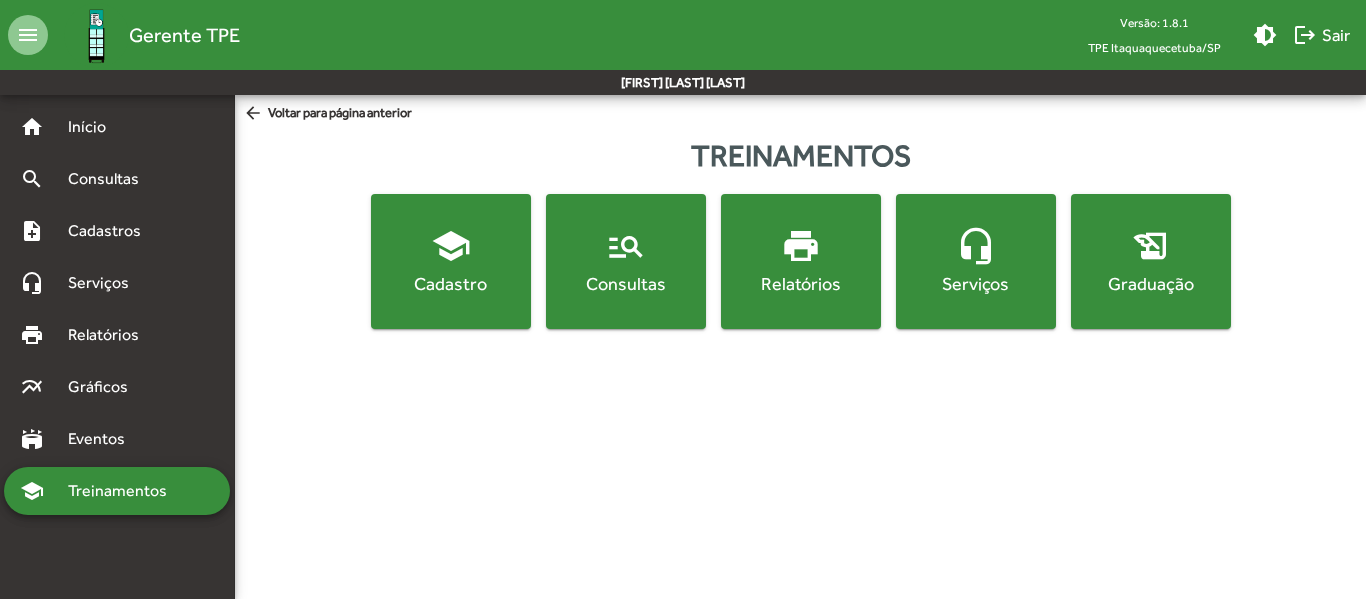 click on "Consultas" 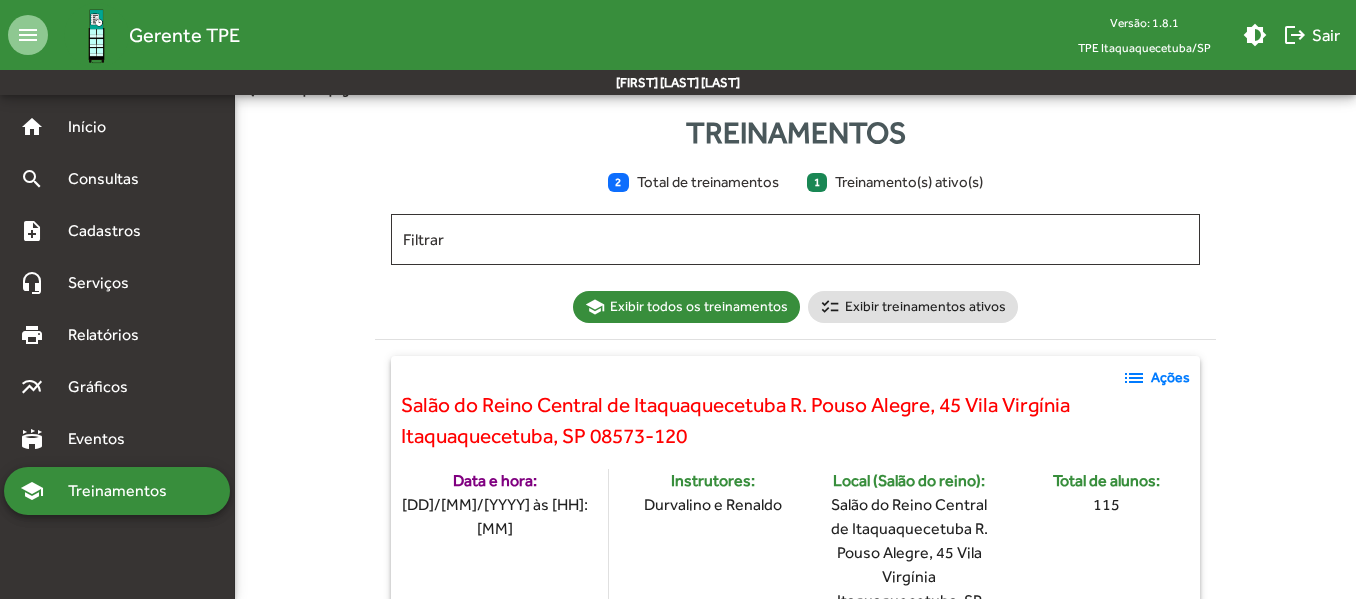 scroll, scrollTop: 0, scrollLeft: 0, axis: both 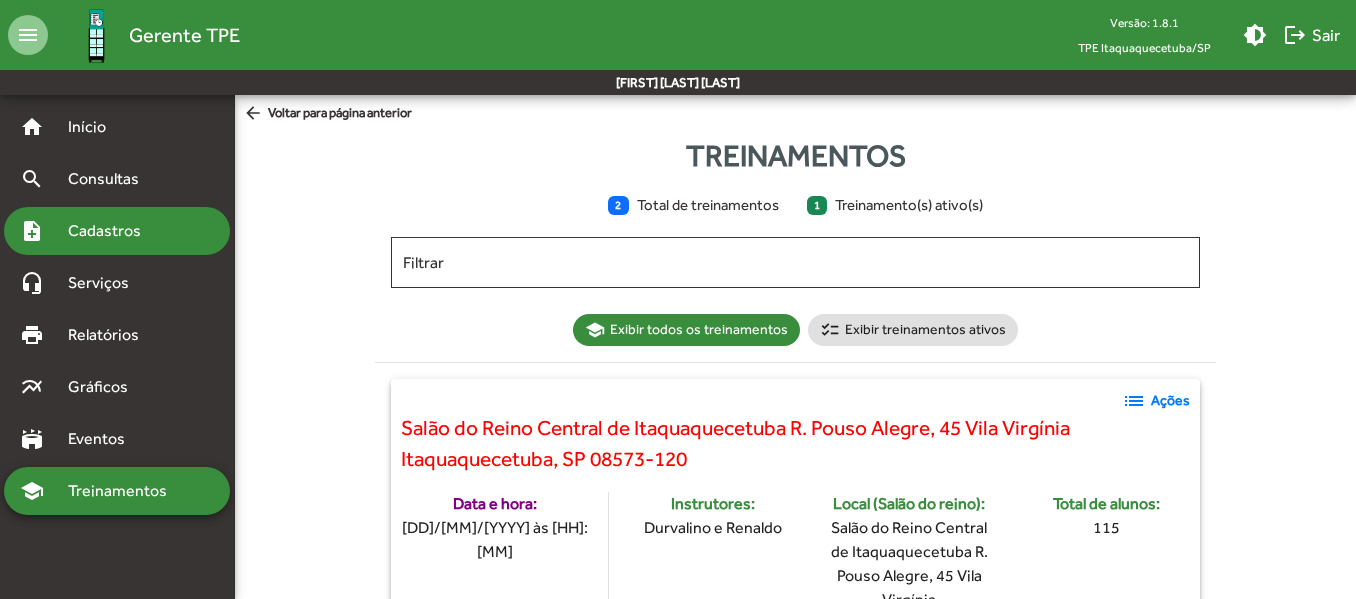click on "Cadastros" at bounding box center [111, 231] 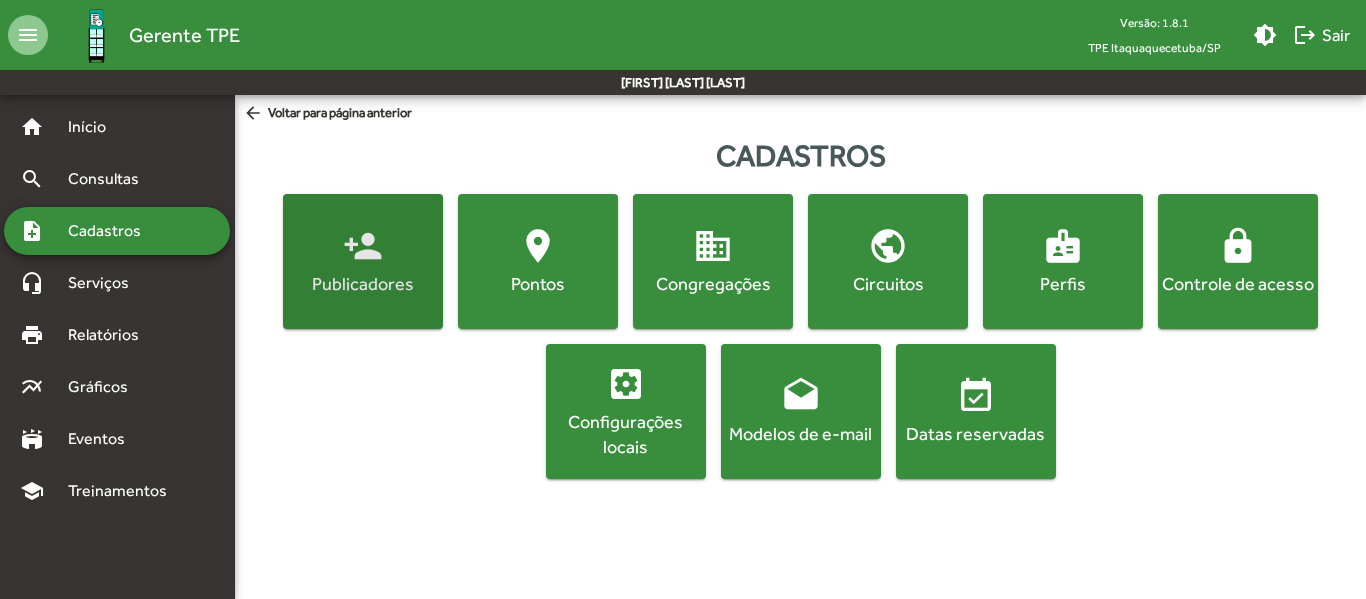 click on "person_add  Publicadores" 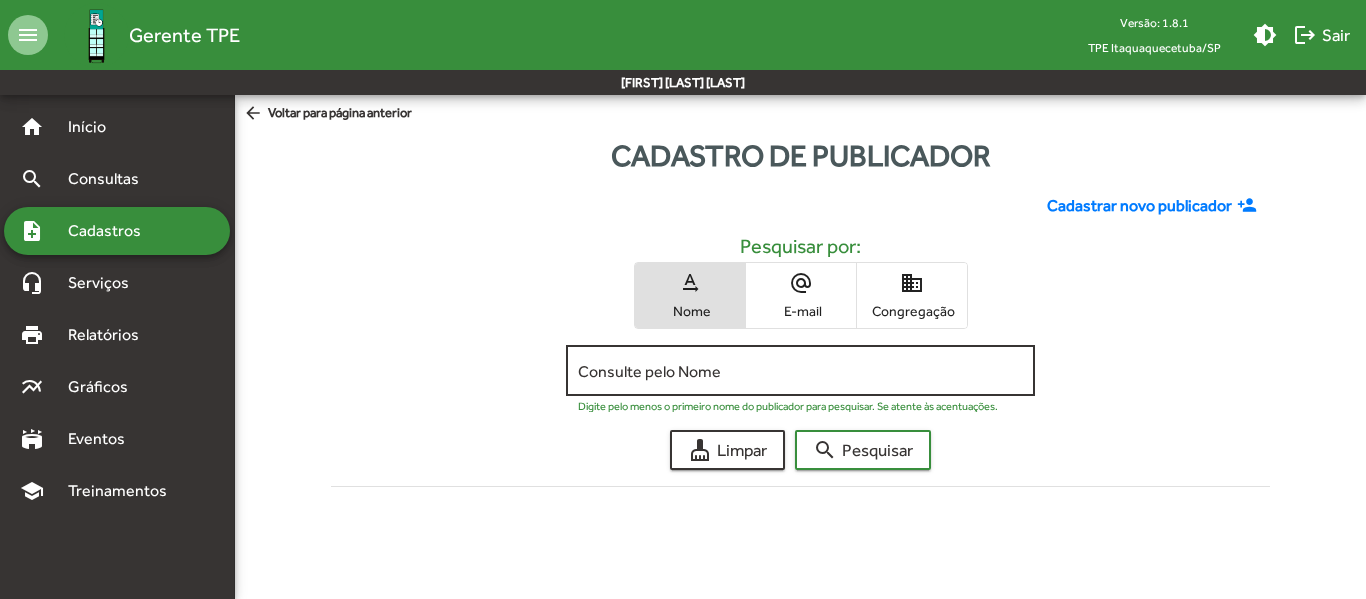 click on "Consulte pelo Nome" at bounding box center [800, 371] 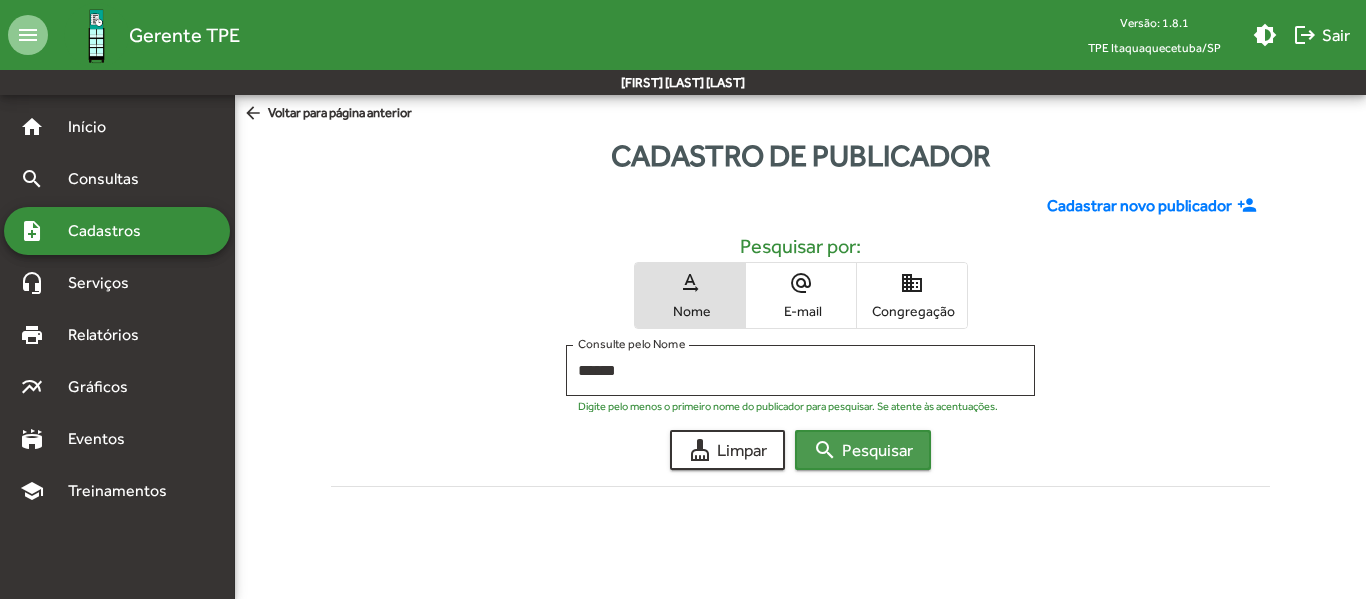 click on "search  Pesquisar" 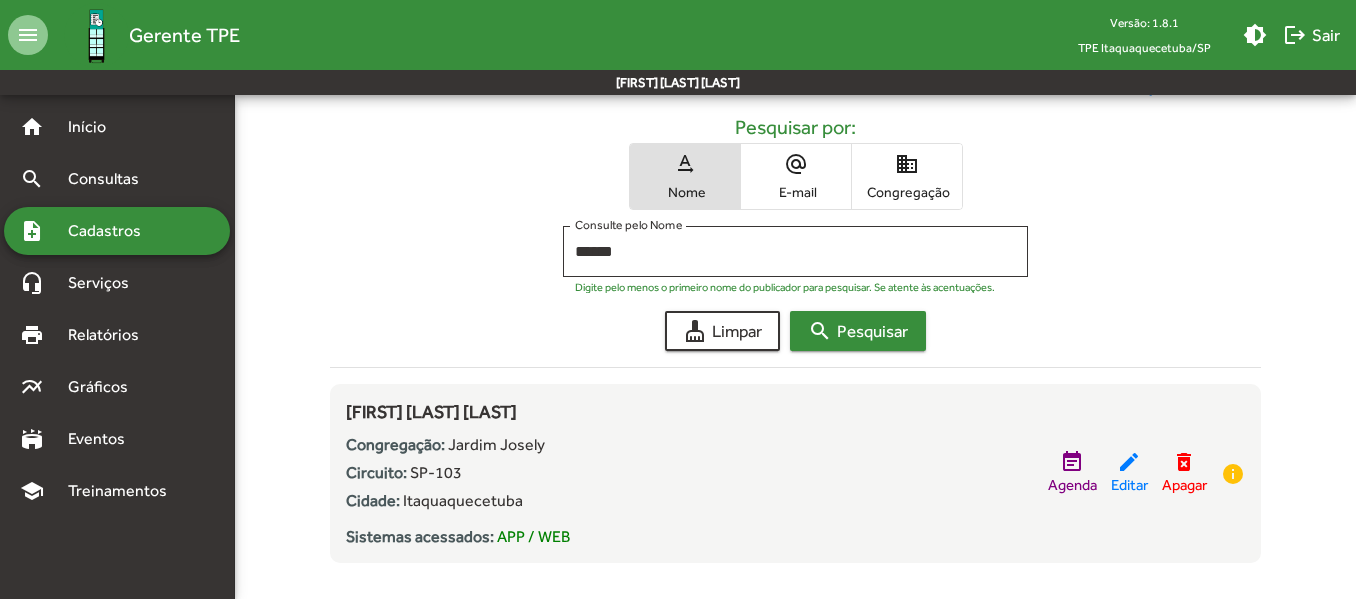 scroll, scrollTop: 147, scrollLeft: 0, axis: vertical 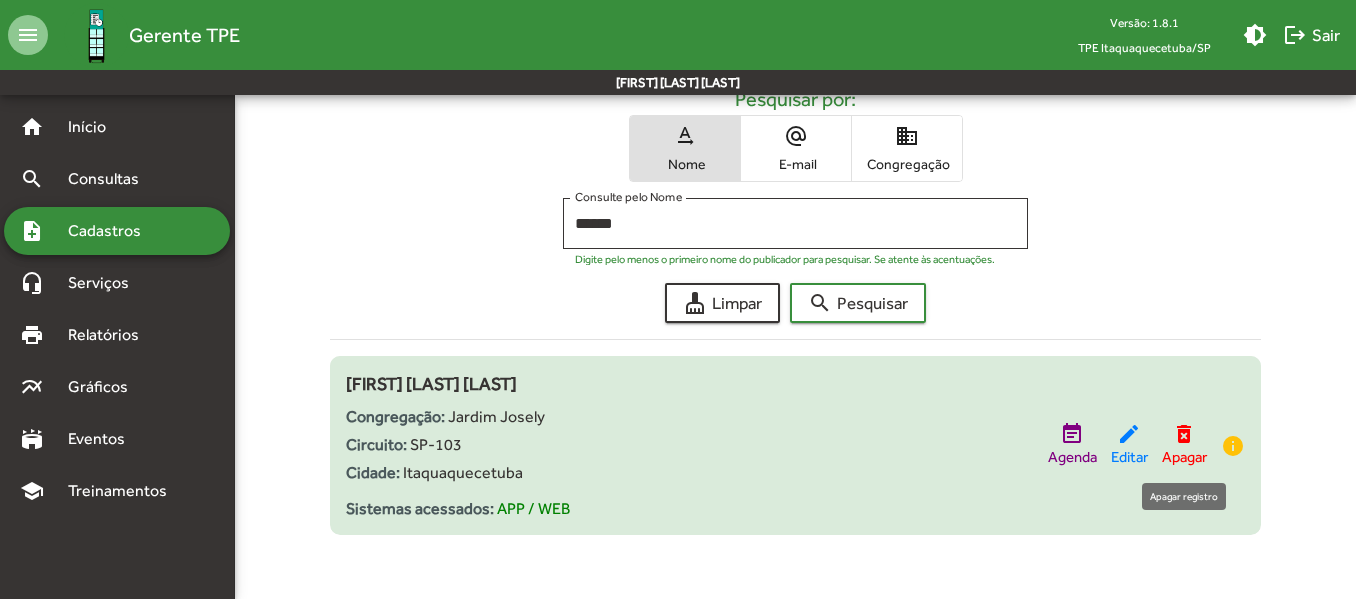 click on "Apagar" 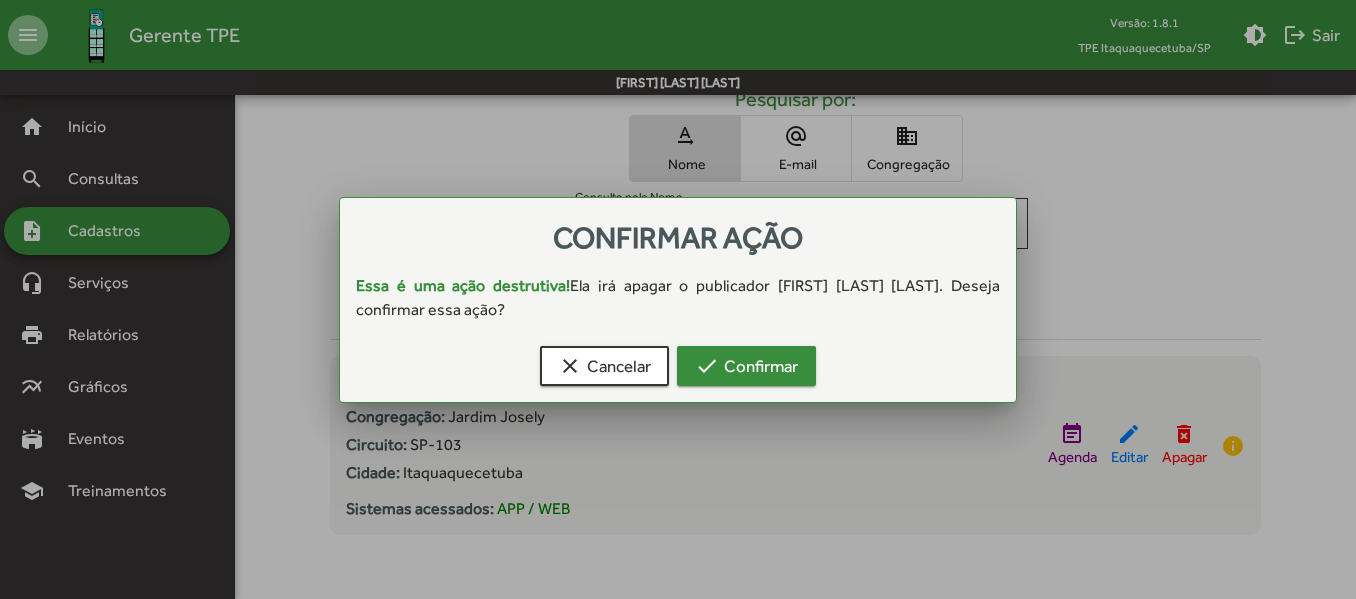 click on "check  Confirmar" at bounding box center [746, 366] 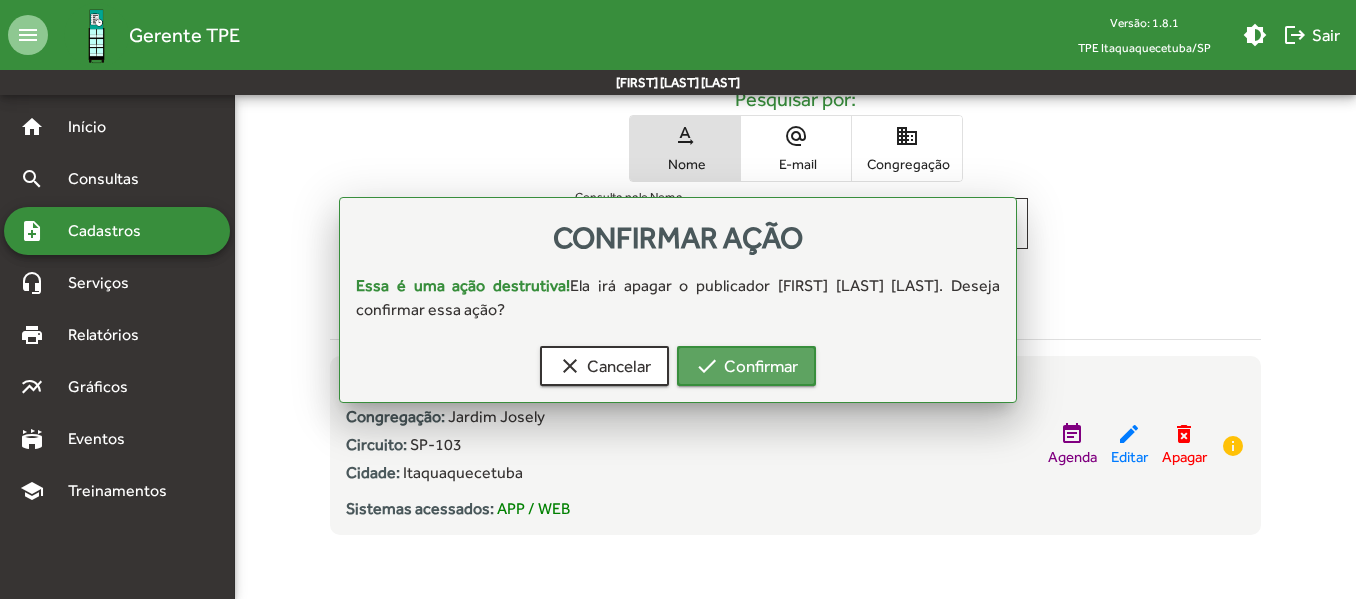click on "check  Confirmar" at bounding box center [746, 366] 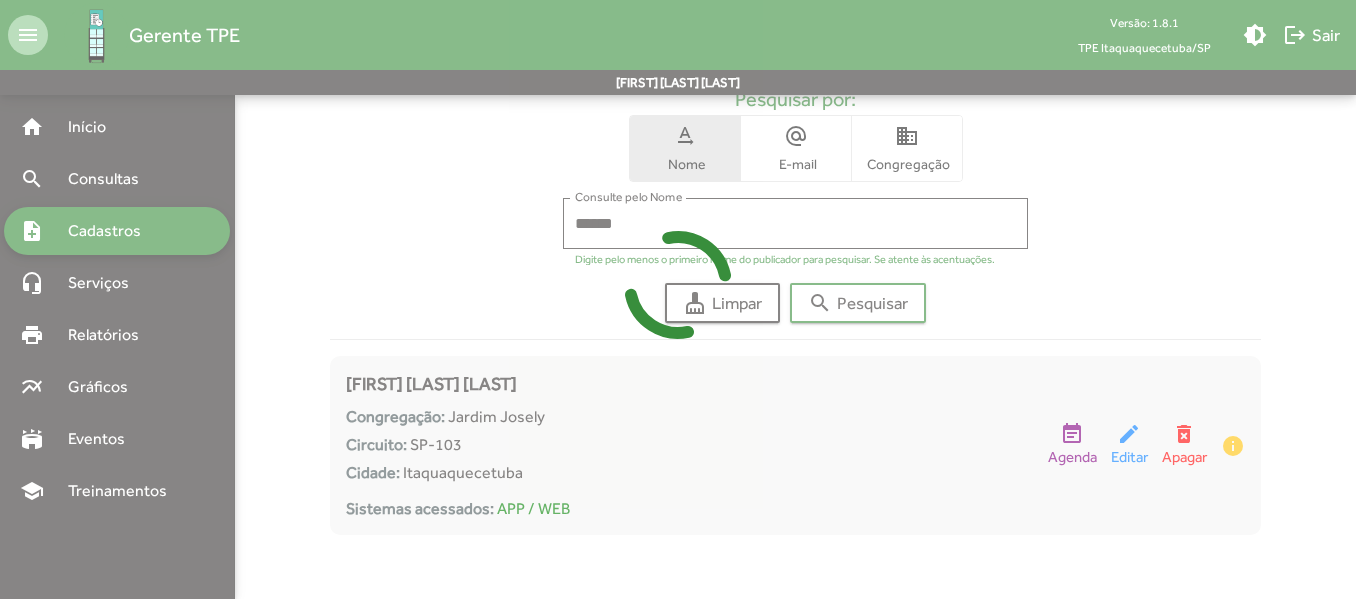 scroll, scrollTop: 11, scrollLeft: 0, axis: vertical 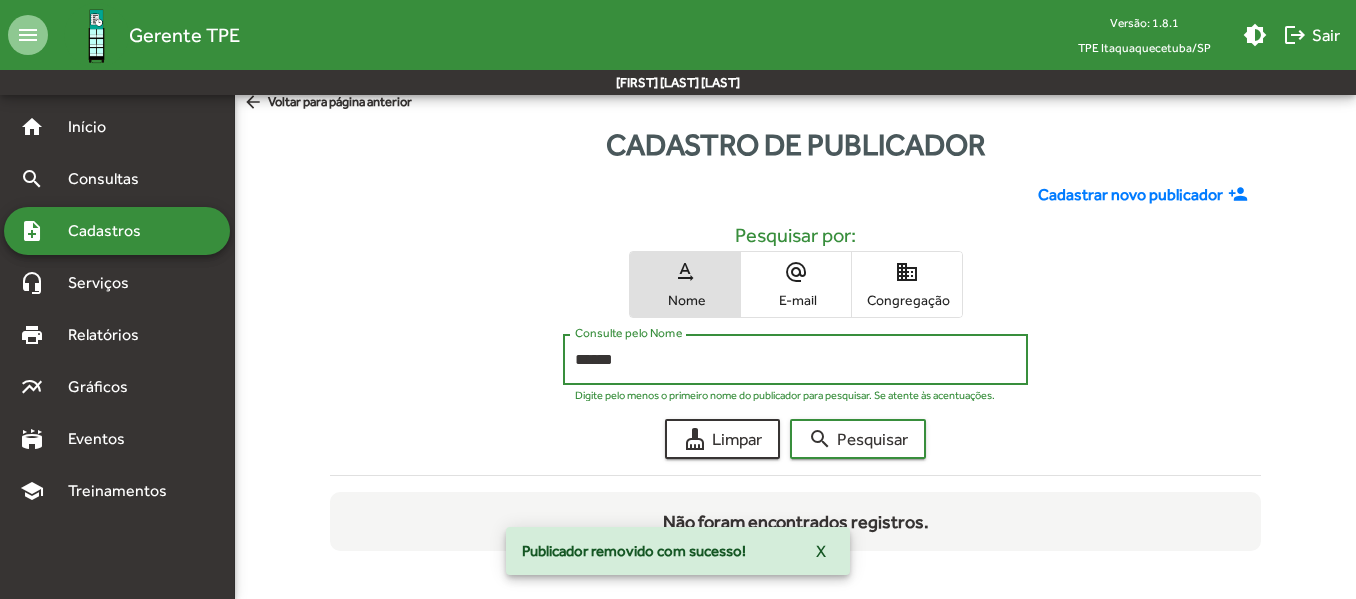 click on "******" at bounding box center [795, 360] 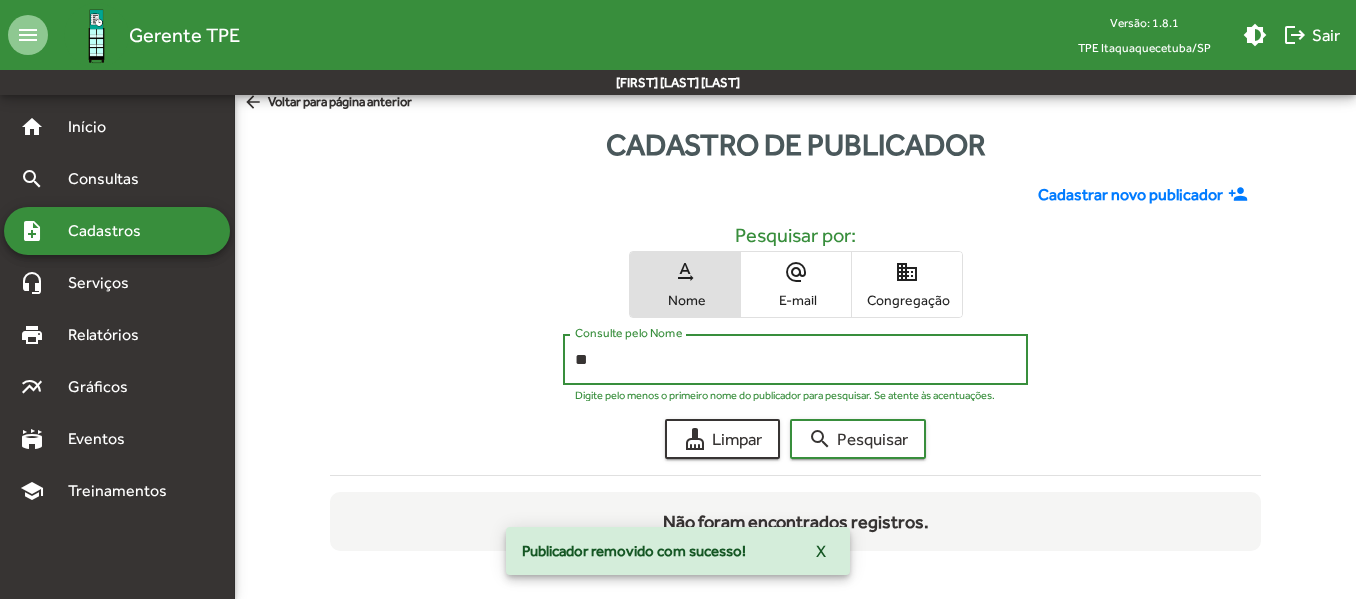 type on "*" 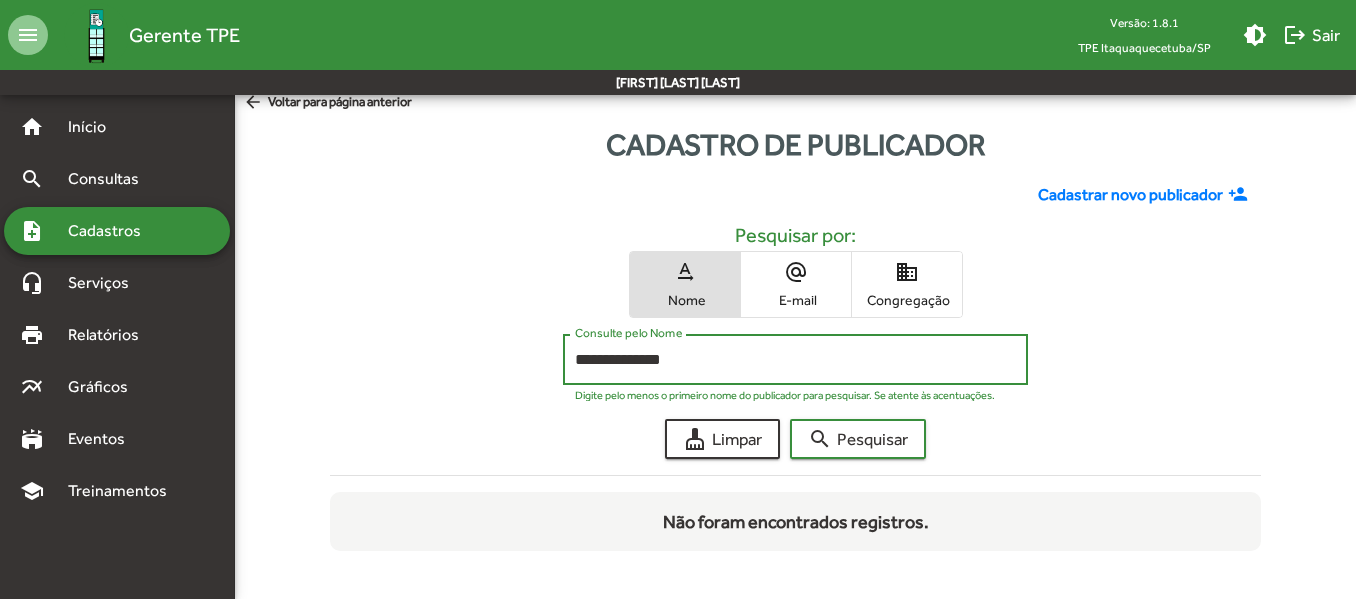 click on "search  Pesquisar" 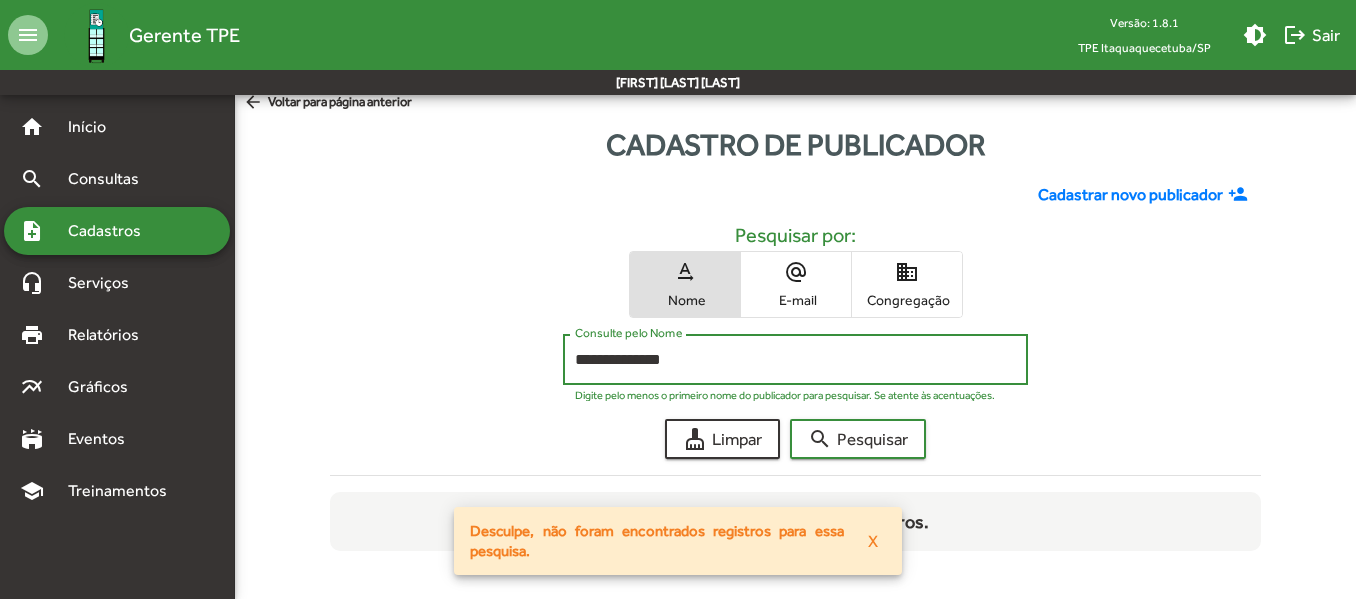 click on "**********" at bounding box center (795, 360) 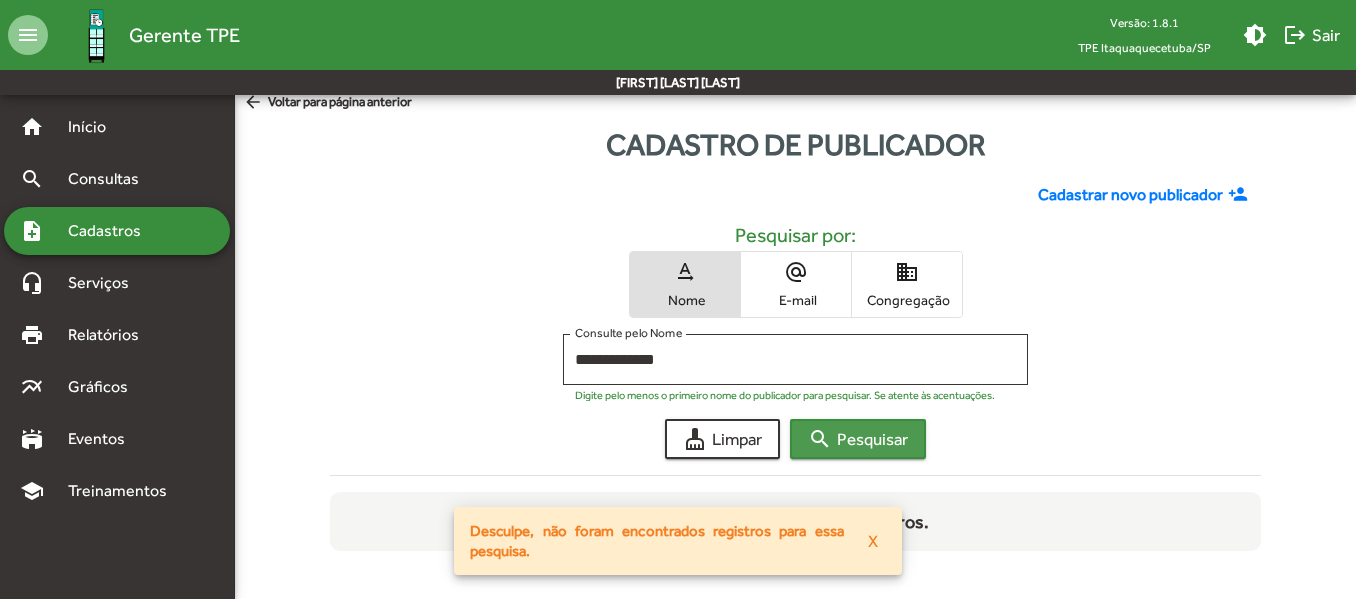 click on "search  Pesquisar" 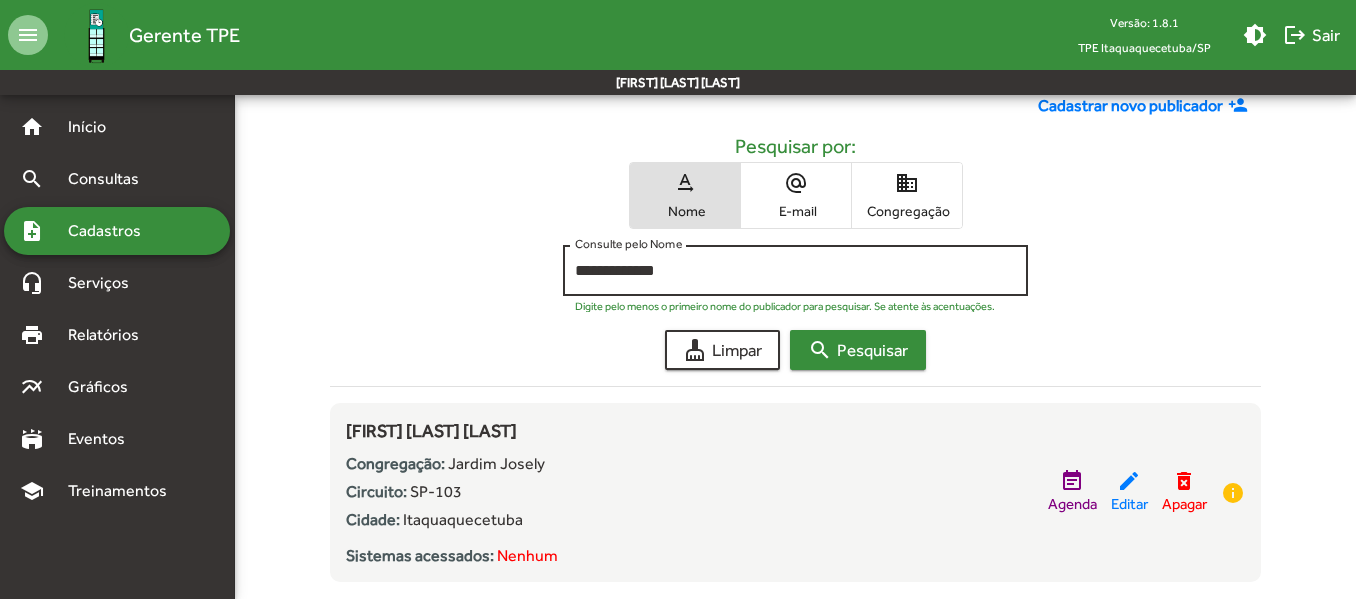 scroll, scrollTop: 131, scrollLeft: 0, axis: vertical 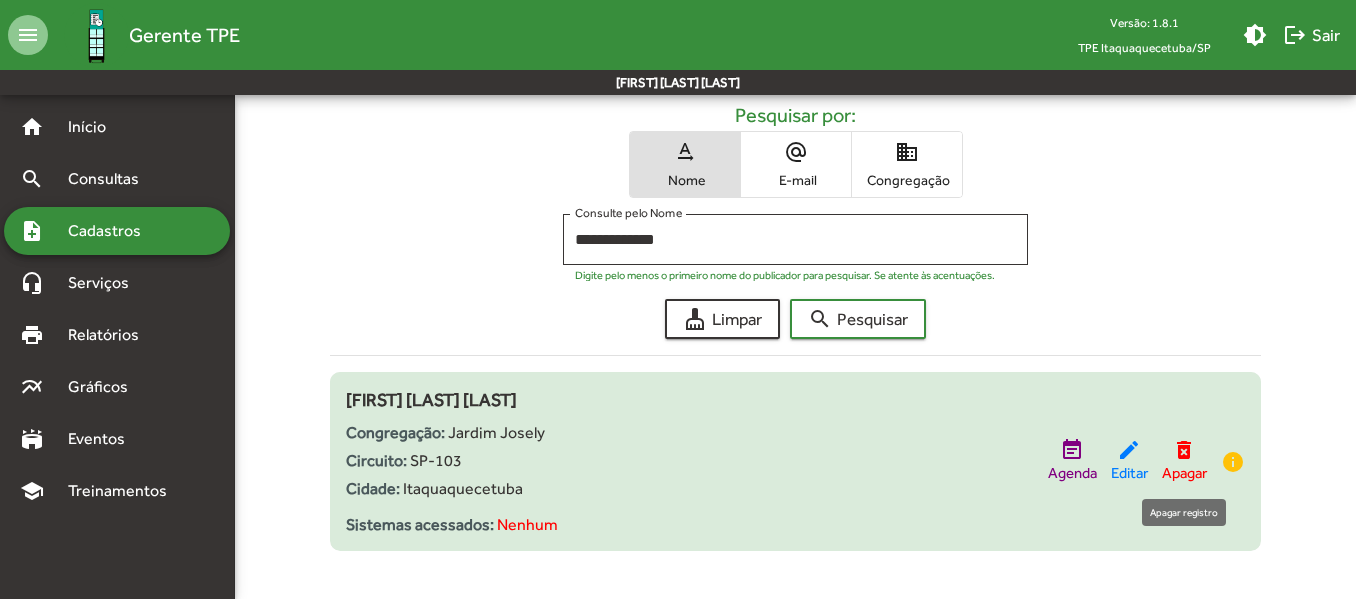 click on "delete_forever" 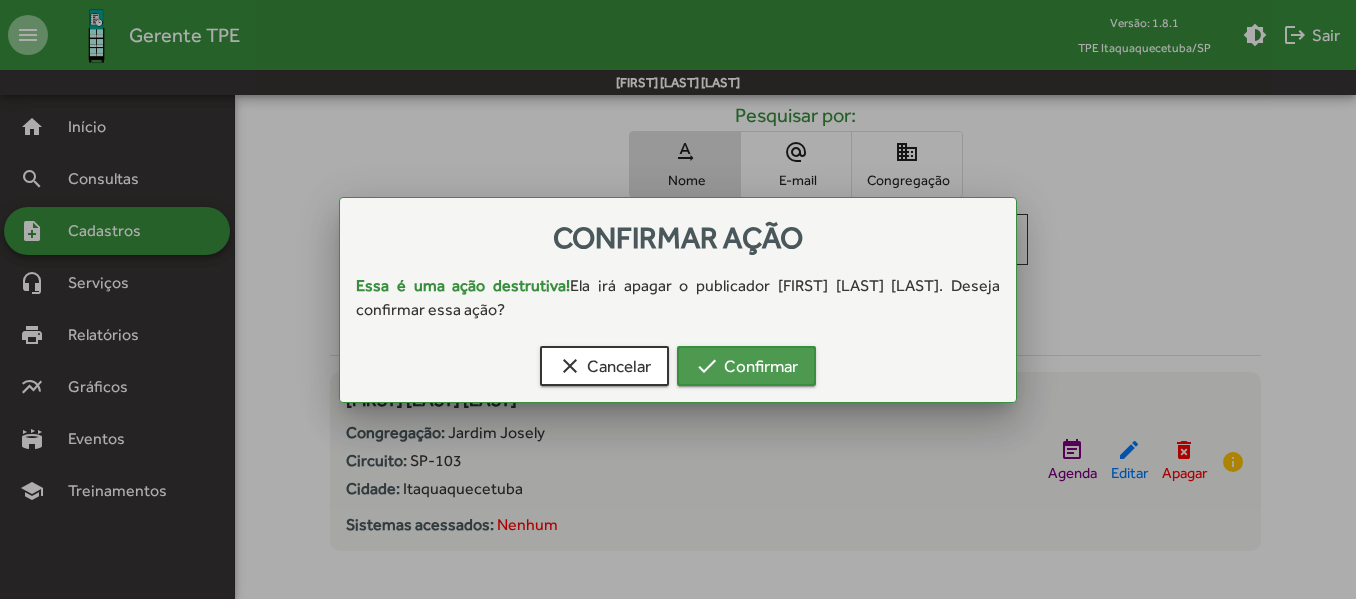 click on "check  Confirmar" at bounding box center (746, 366) 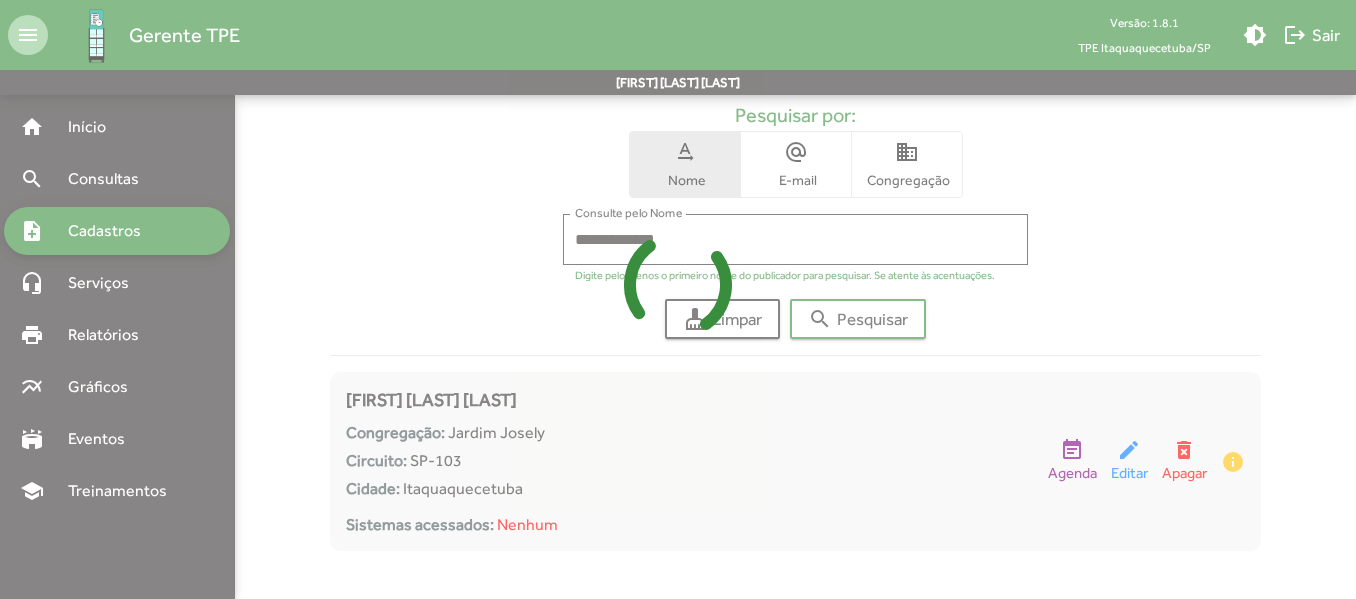 scroll, scrollTop: 11, scrollLeft: 0, axis: vertical 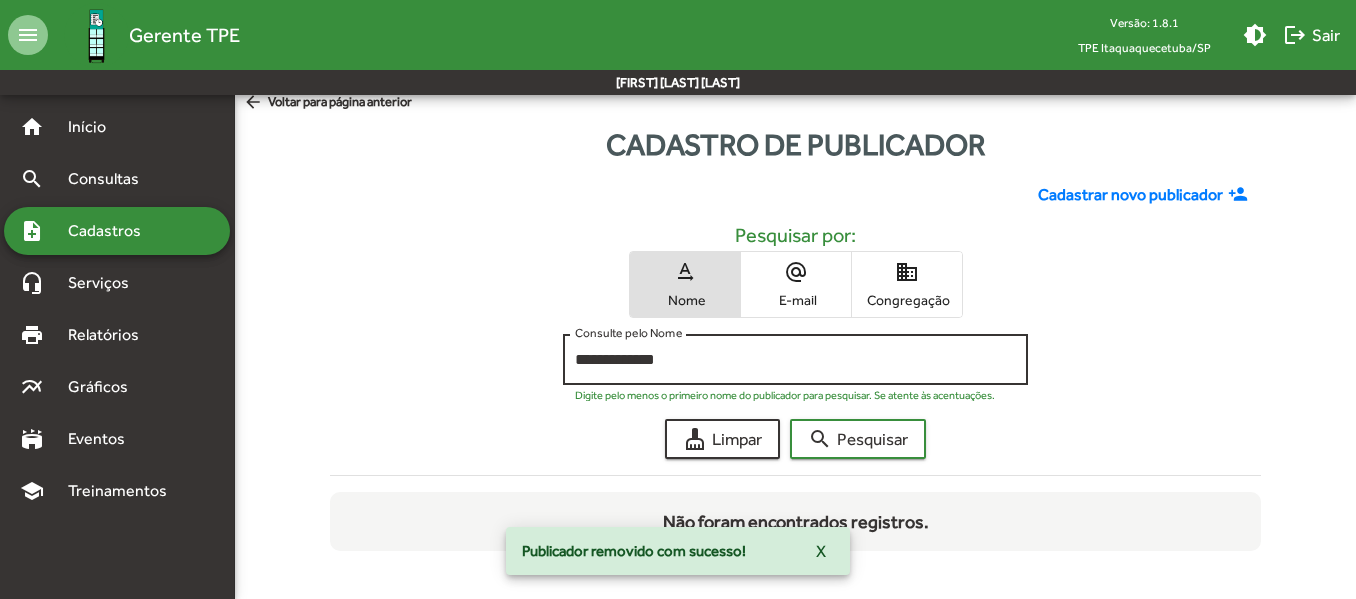 click on "**********" at bounding box center (795, 360) 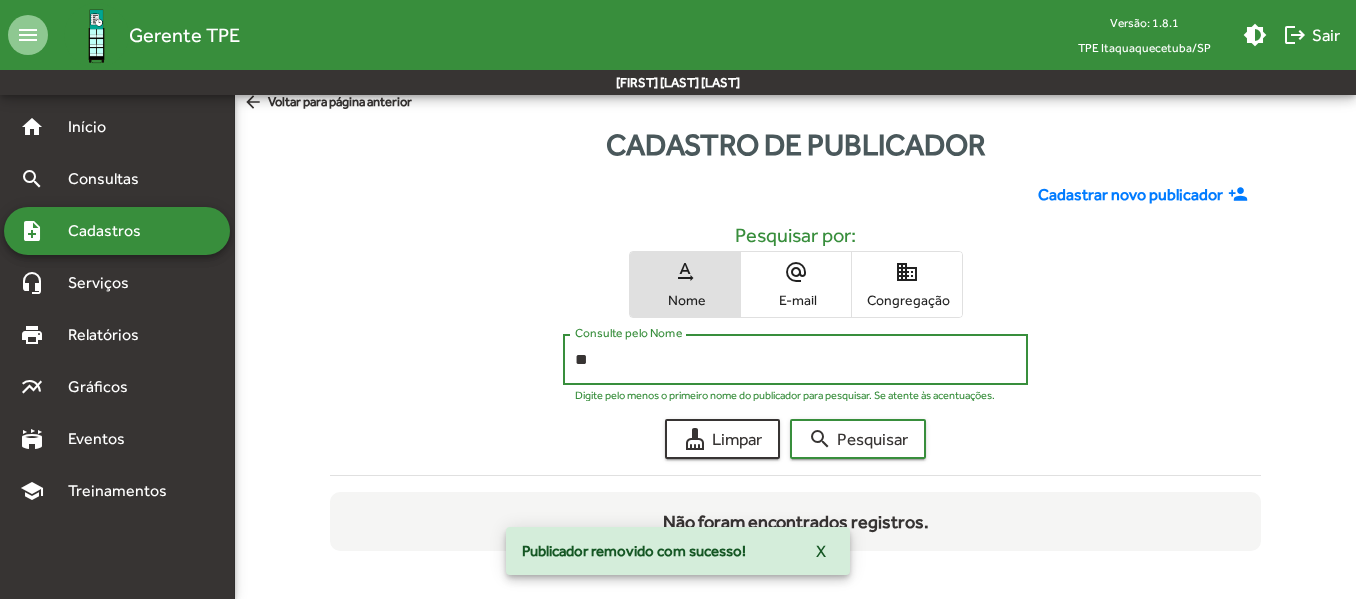 type on "*" 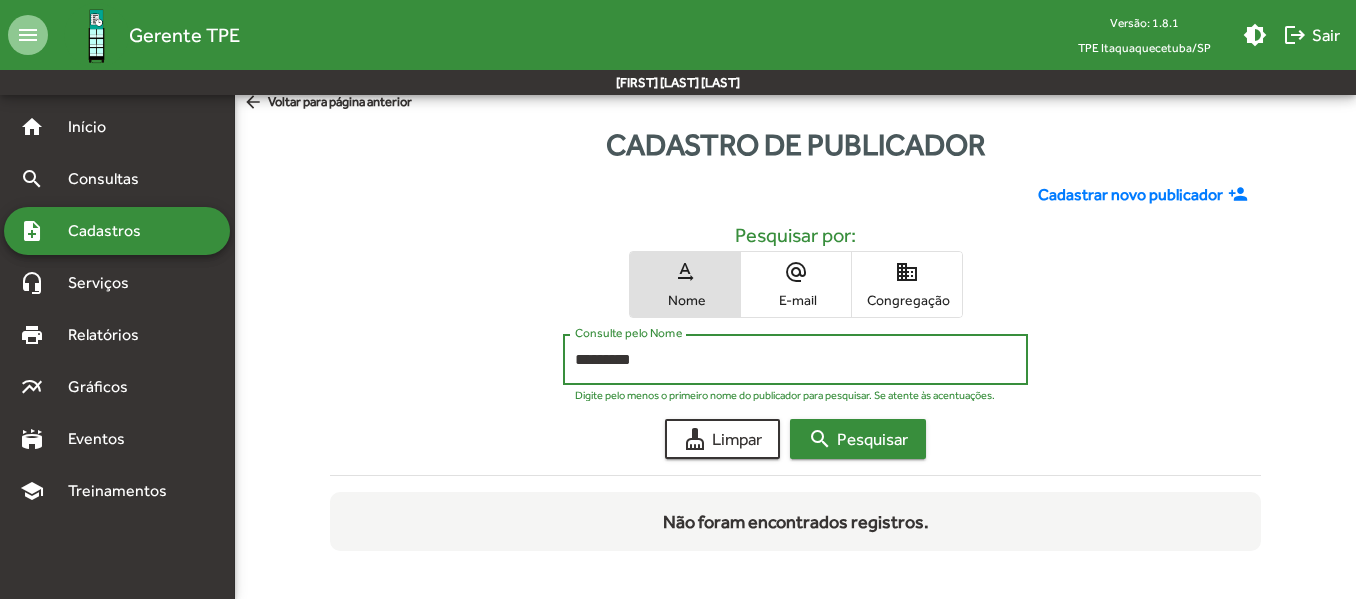 type on "*********" 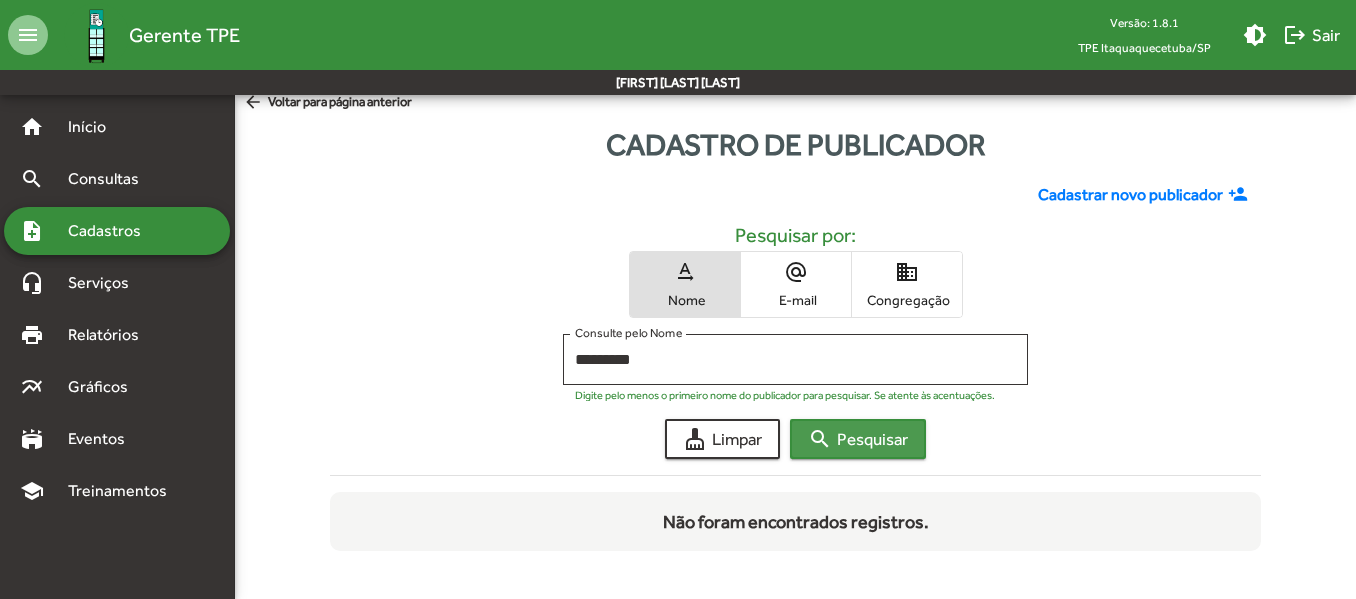 click on "search  Pesquisar" 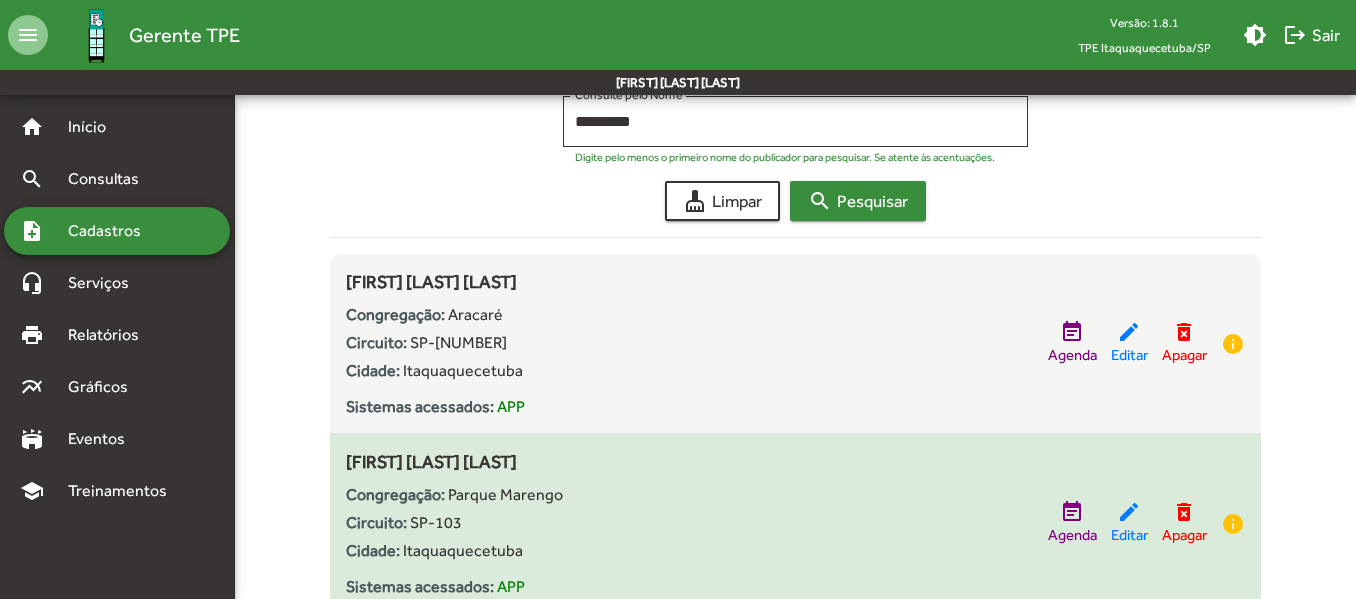 scroll, scrollTop: 191, scrollLeft: 0, axis: vertical 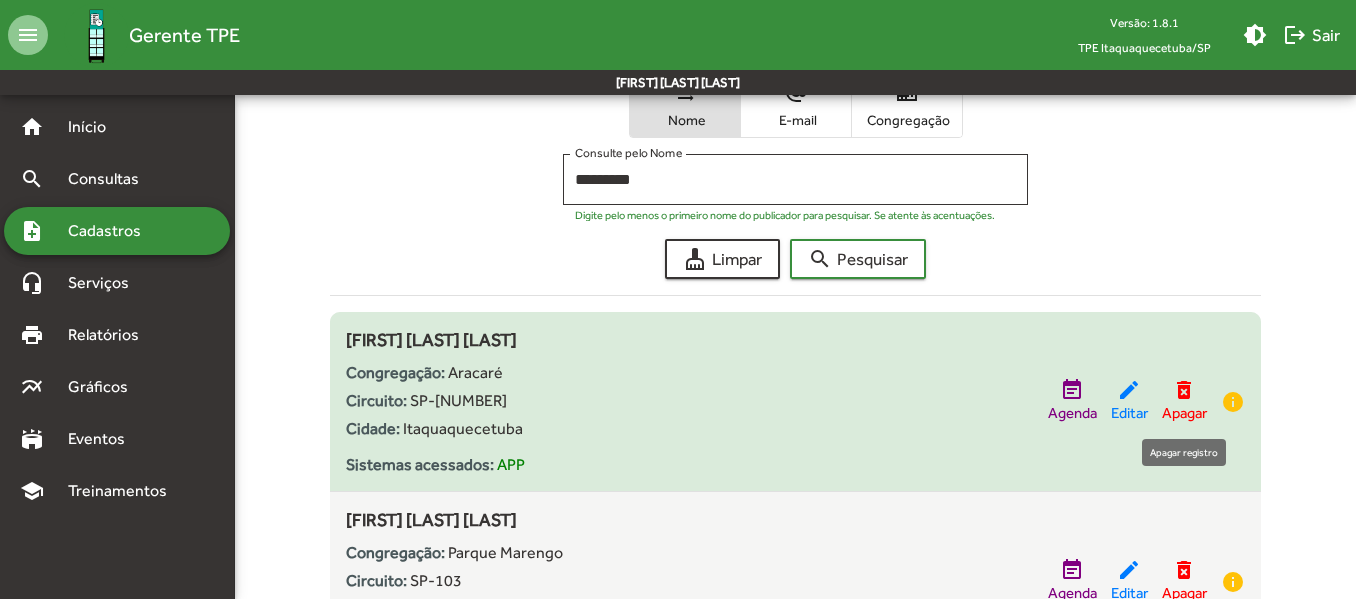 click on "delete_forever" 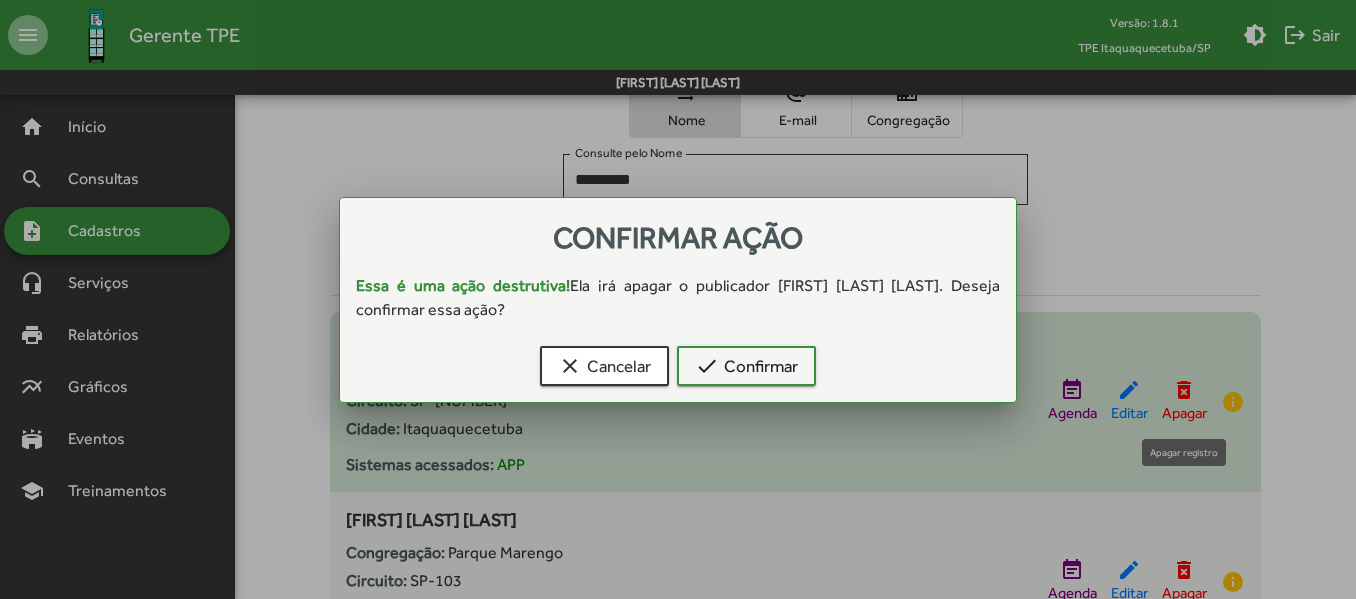 scroll, scrollTop: 0, scrollLeft: 0, axis: both 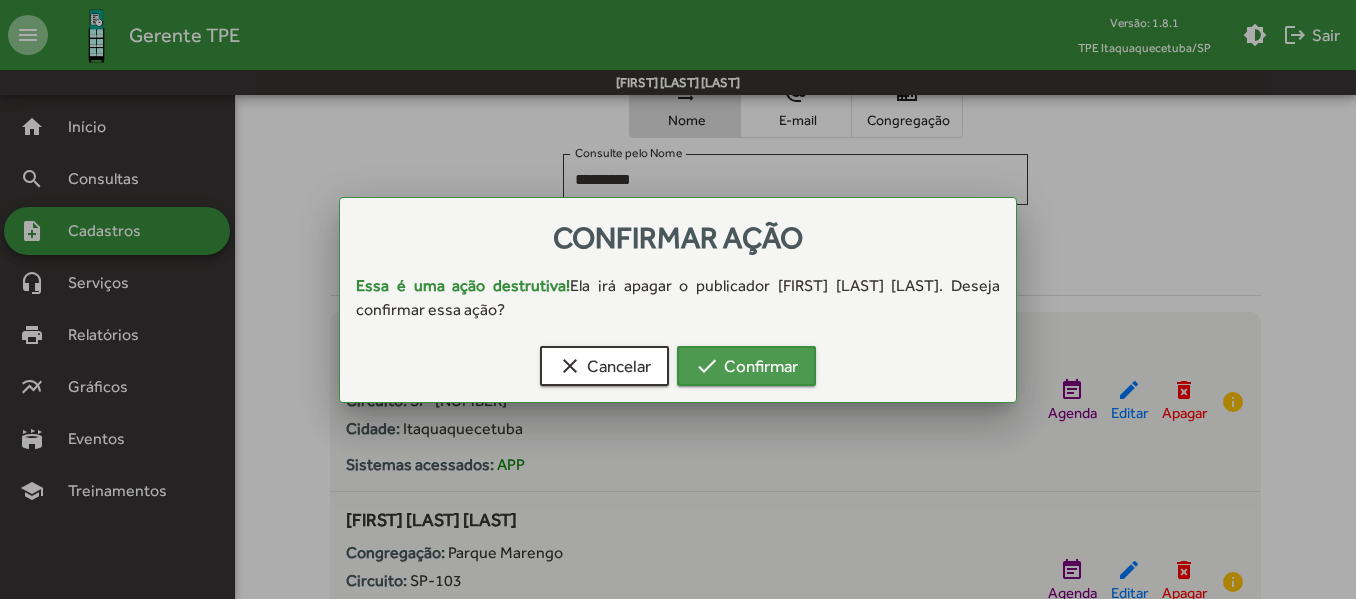 click on "check  Confirmar" at bounding box center [746, 366] 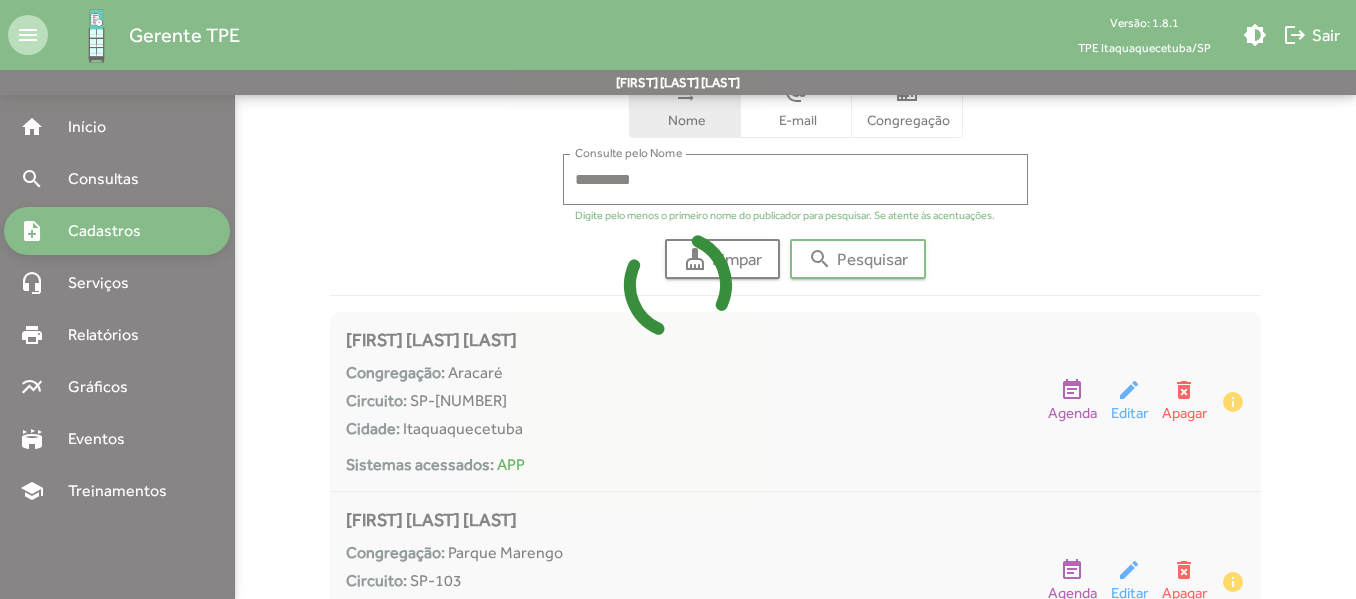 scroll, scrollTop: 0, scrollLeft: 0, axis: both 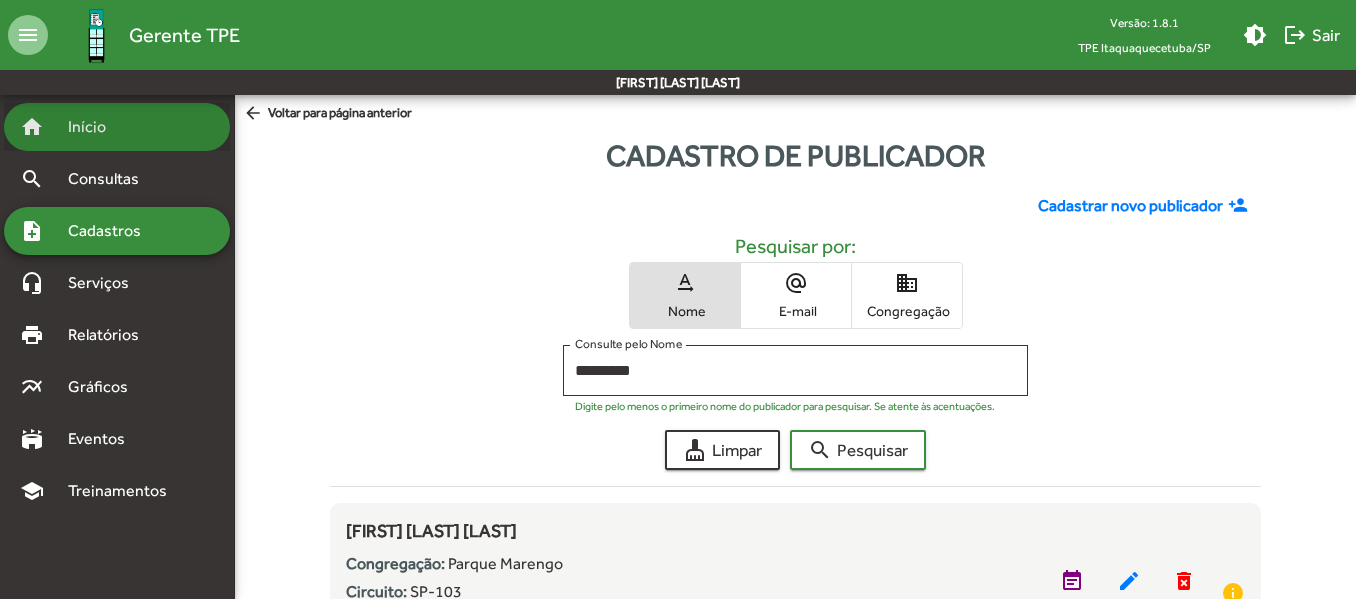 click on "home Início" at bounding box center (117, 127) 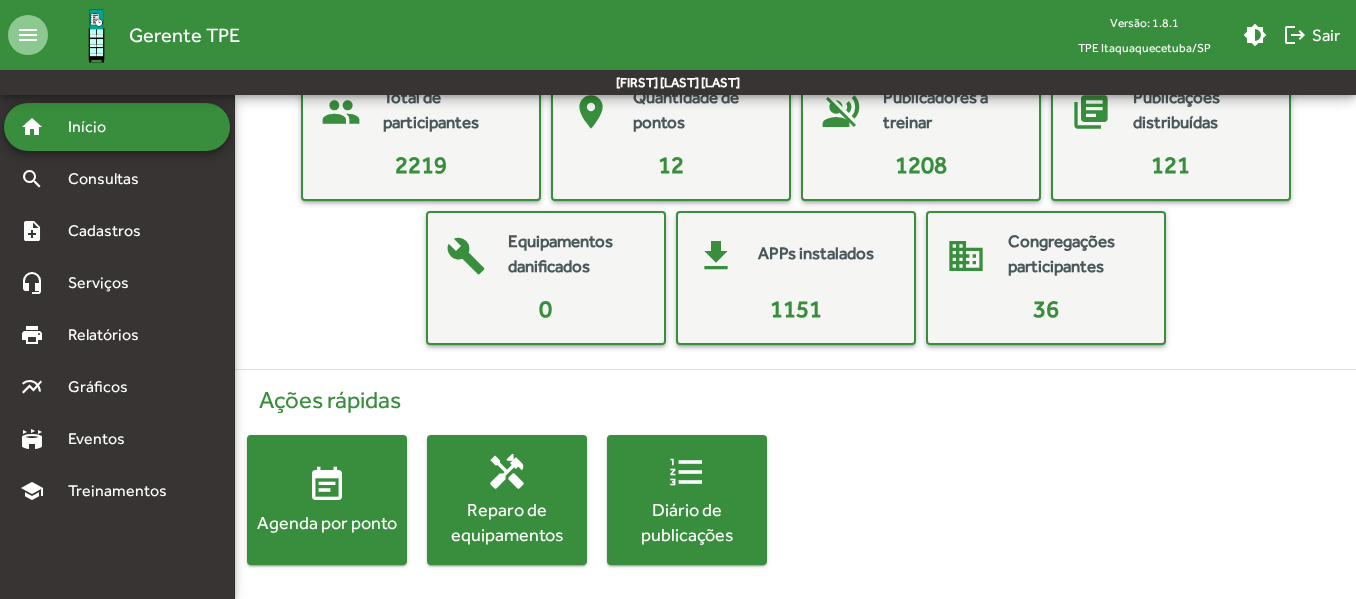 scroll, scrollTop: 135, scrollLeft: 0, axis: vertical 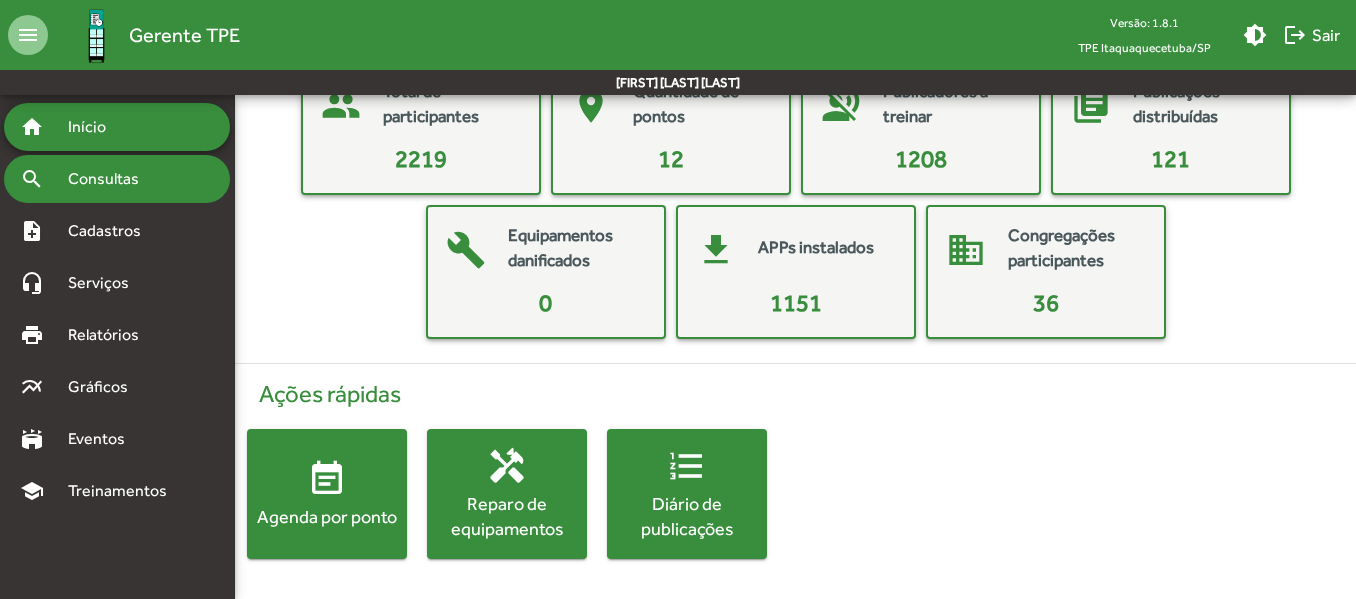 click on "Consultas" at bounding box center (110, 179) 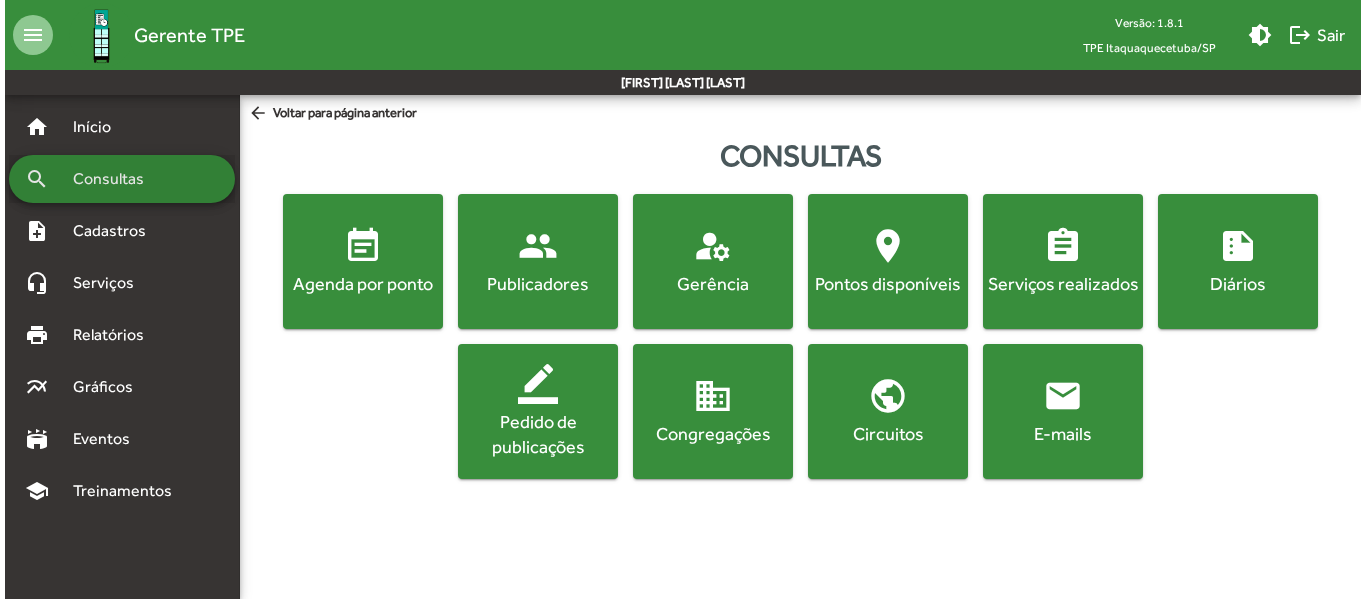 scroll, scrollTop: 0, scrollLeft: 0, axis: both 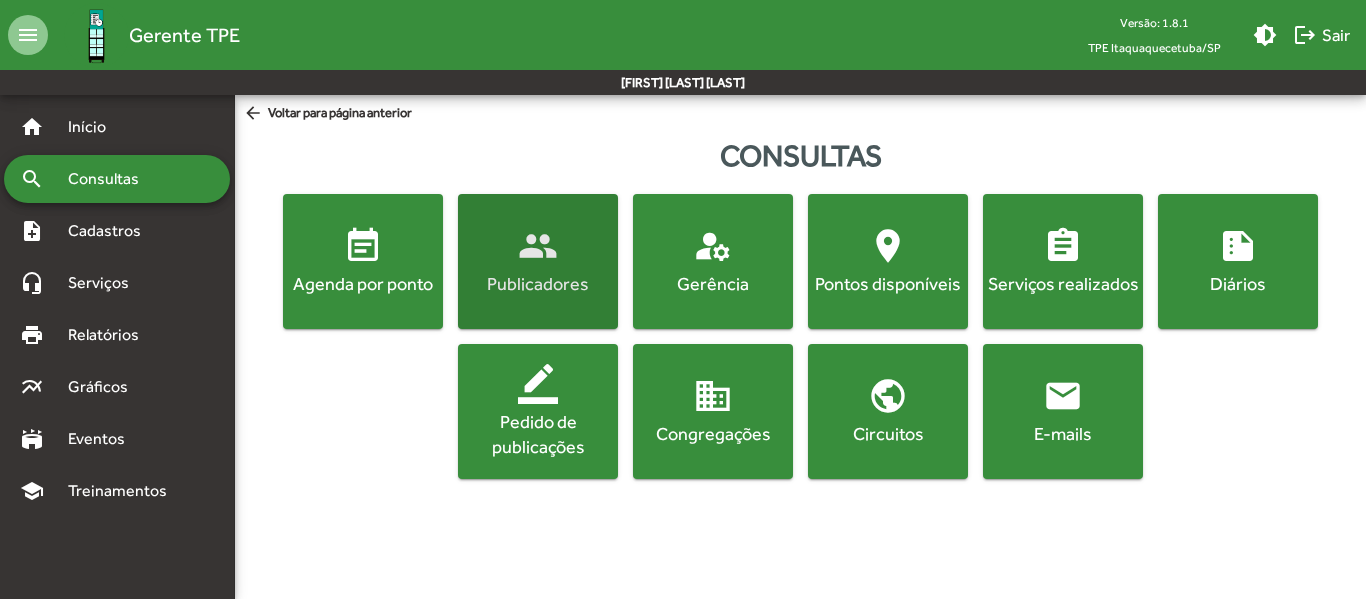 click on "people  Publicadores" 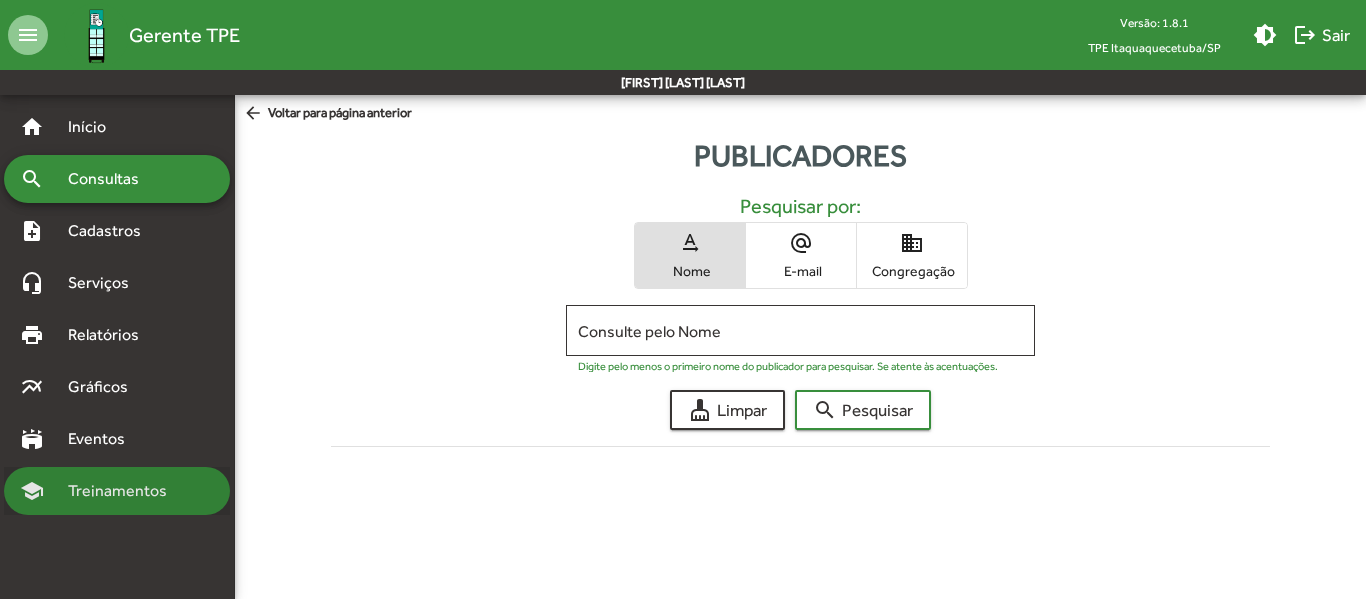 click on "Treinamentos" at bounding box center (123, 491) 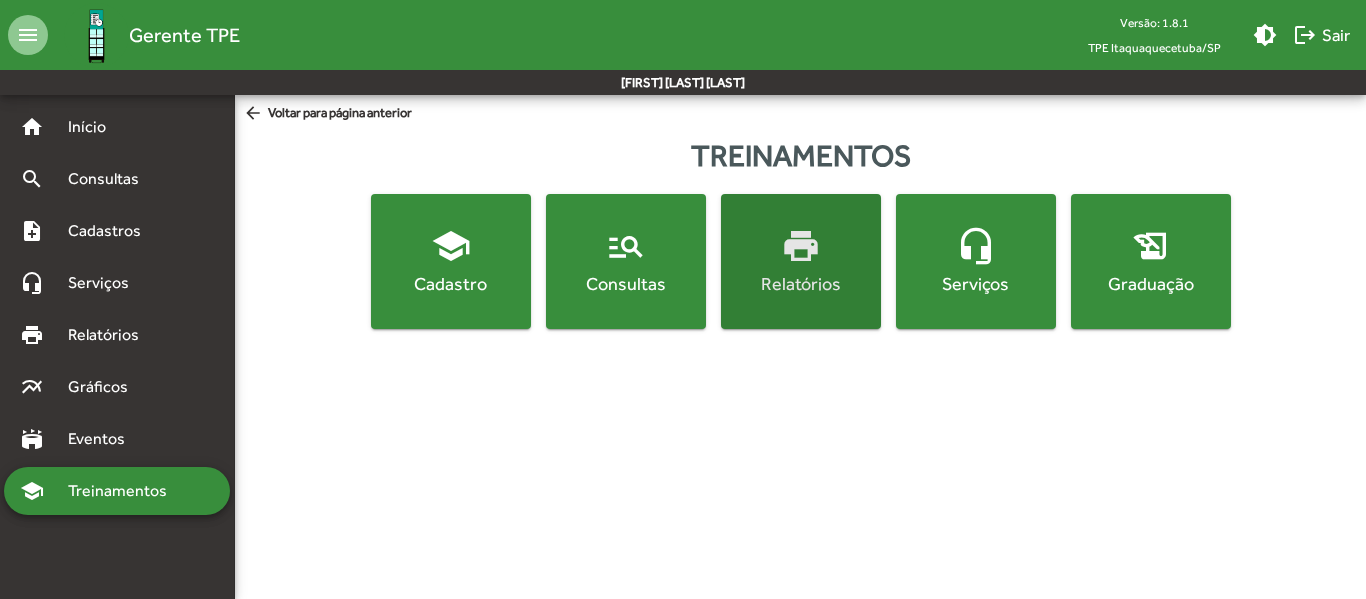 click on "Relatórios" 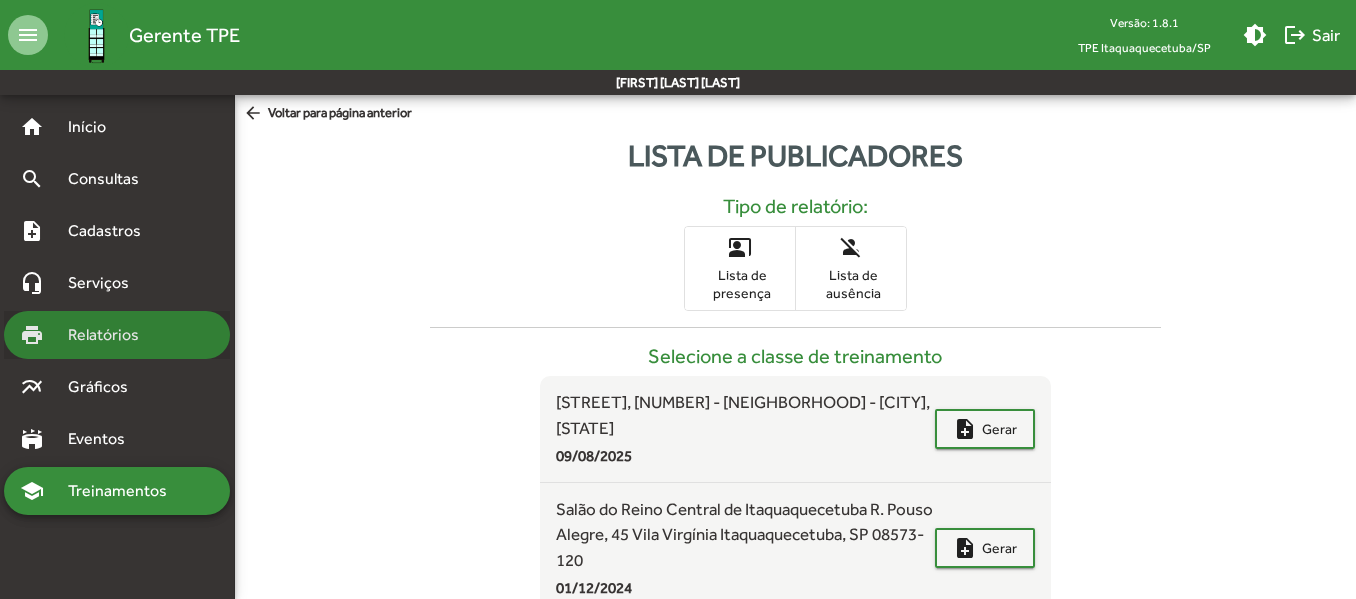 click on "Relatórios" at bounding box center (110, 335) 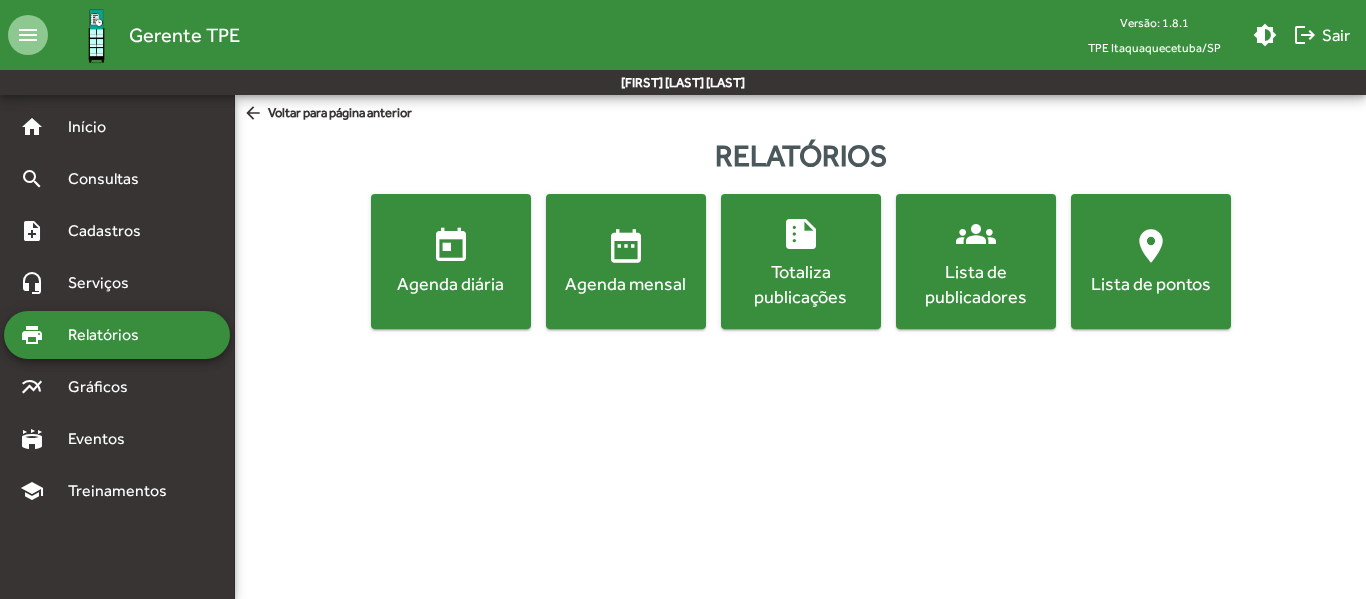 click on "Lista de publicadores" 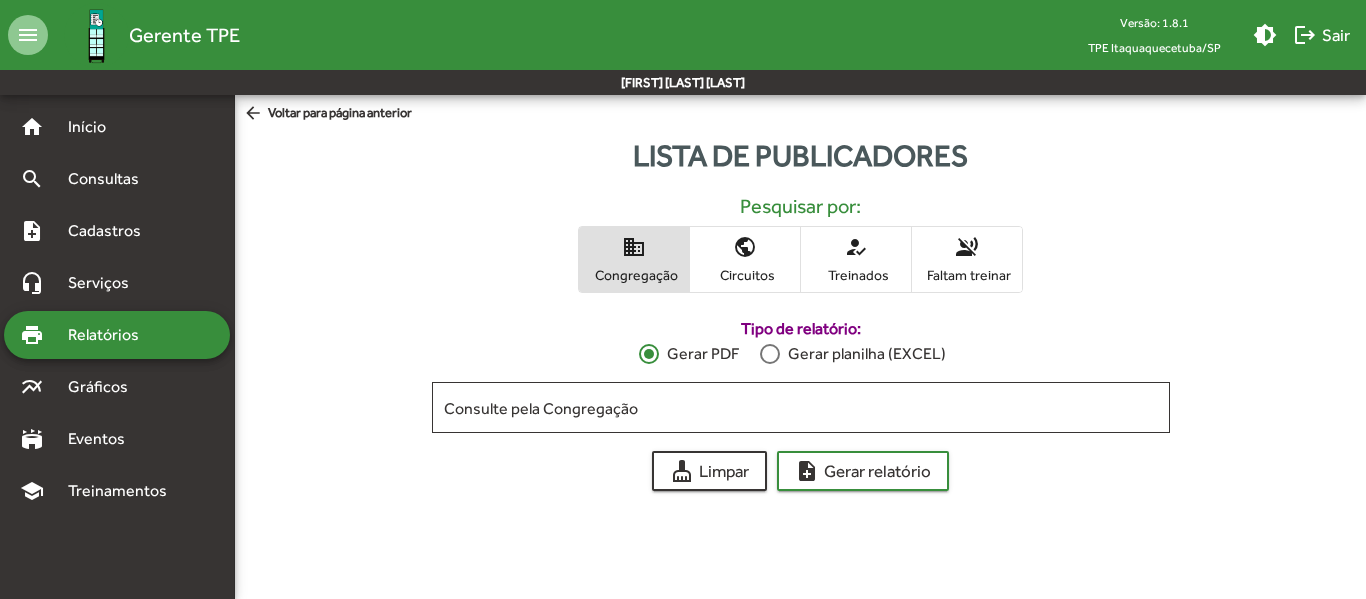 click on "Treinados" at bounding box center [856, 275] 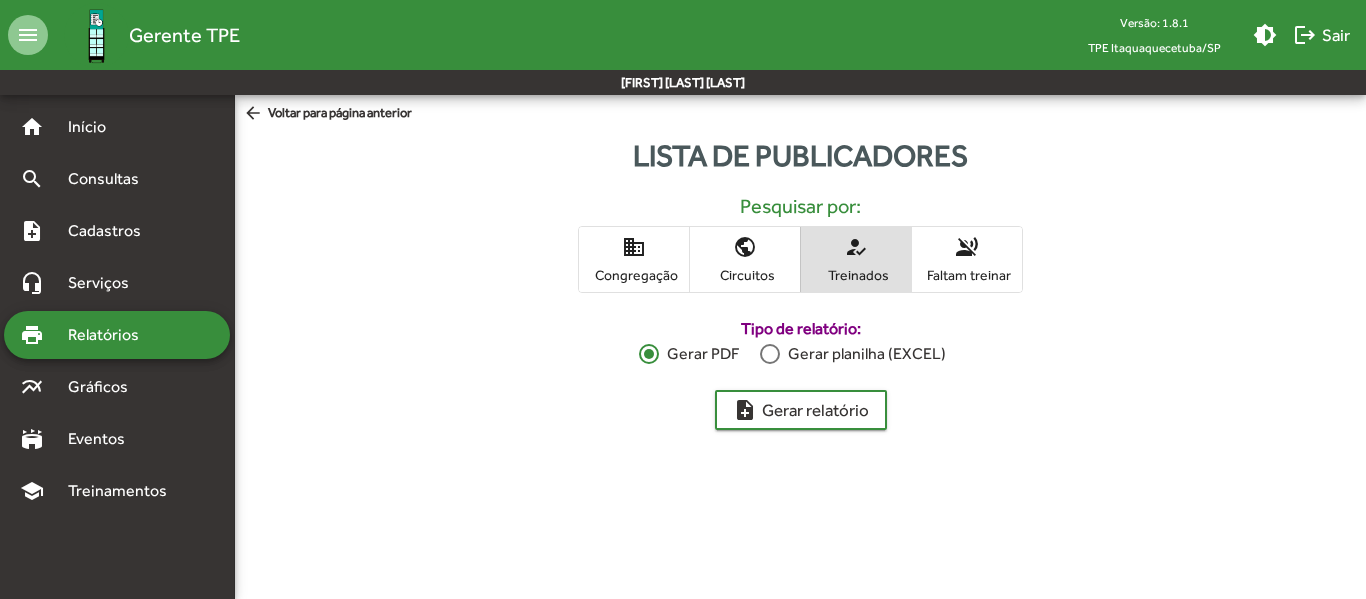 click at bounding box center (770, 354) 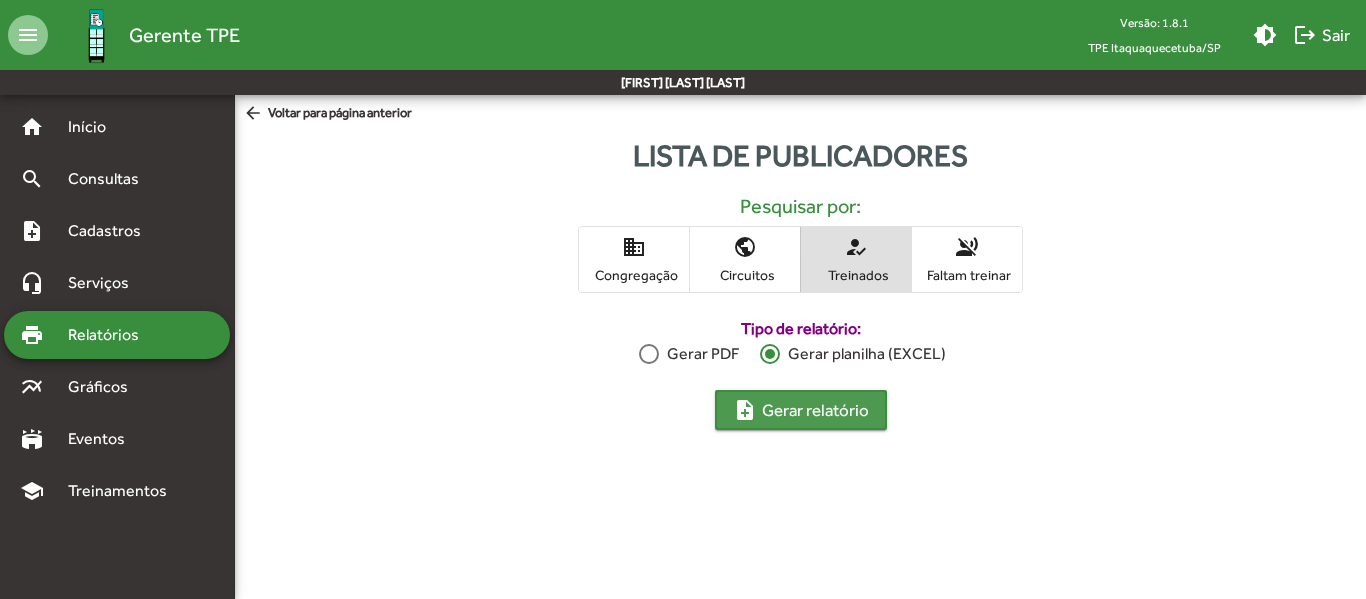 click on "note_add  Gerar relatório" 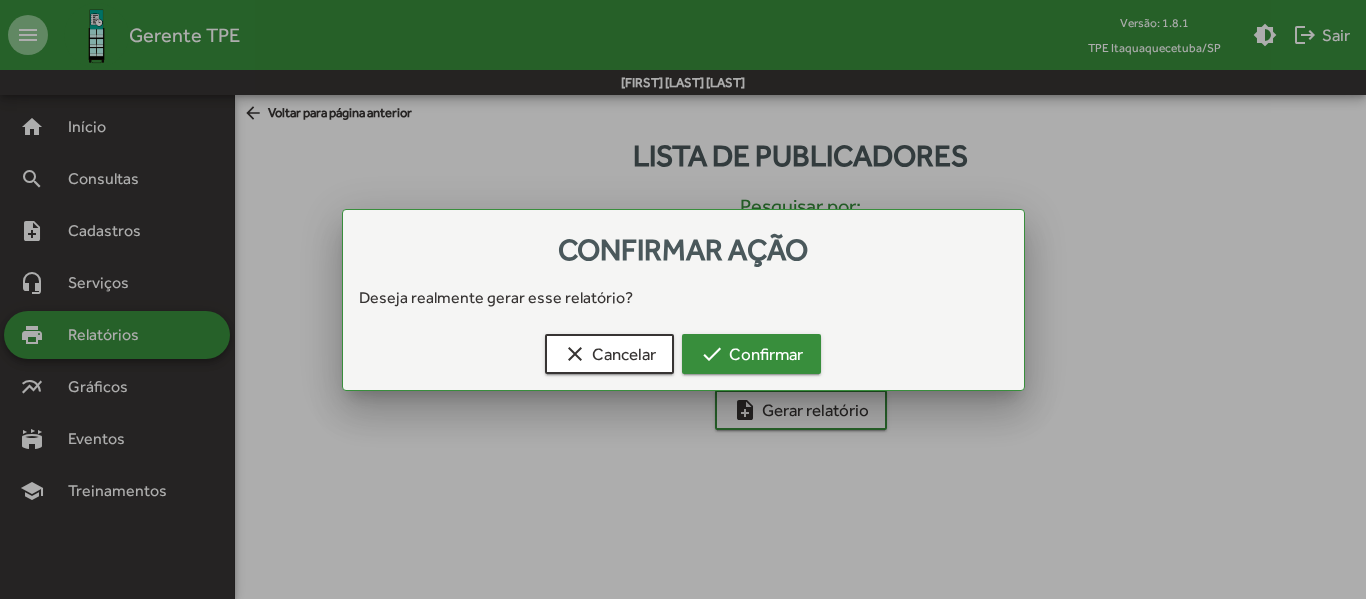 click on "check  Confirmar" at bounding box center [751, 354] 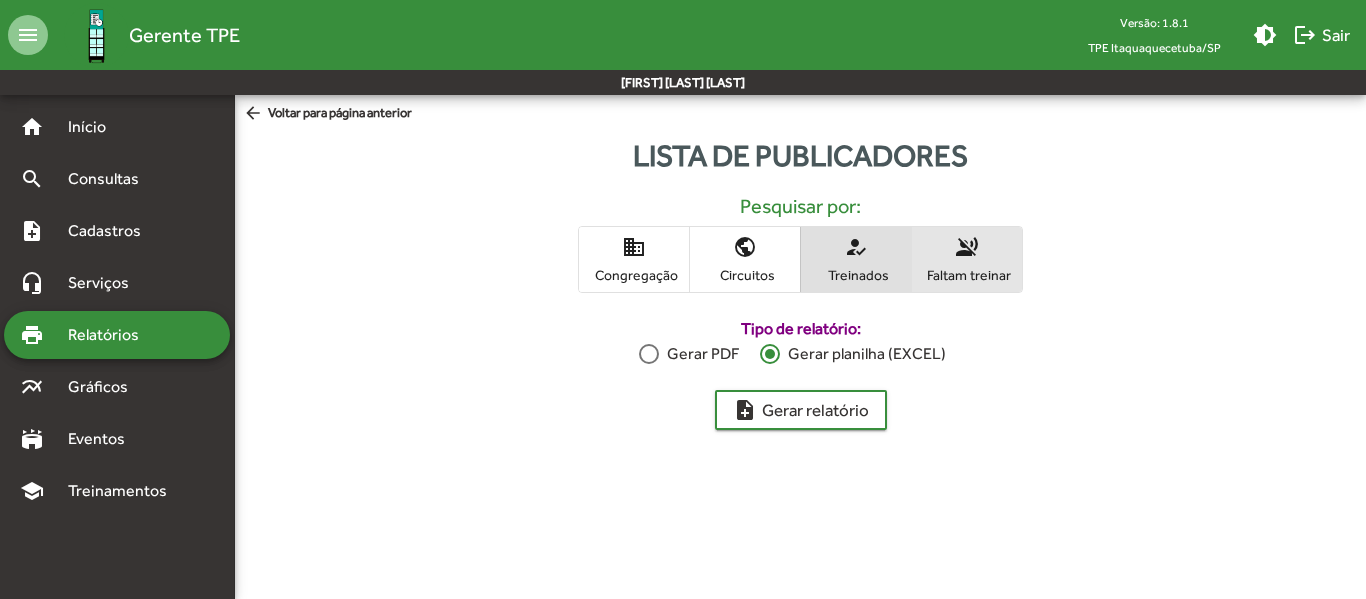click on "Faltam treinar" at bounding box center [967, 275] 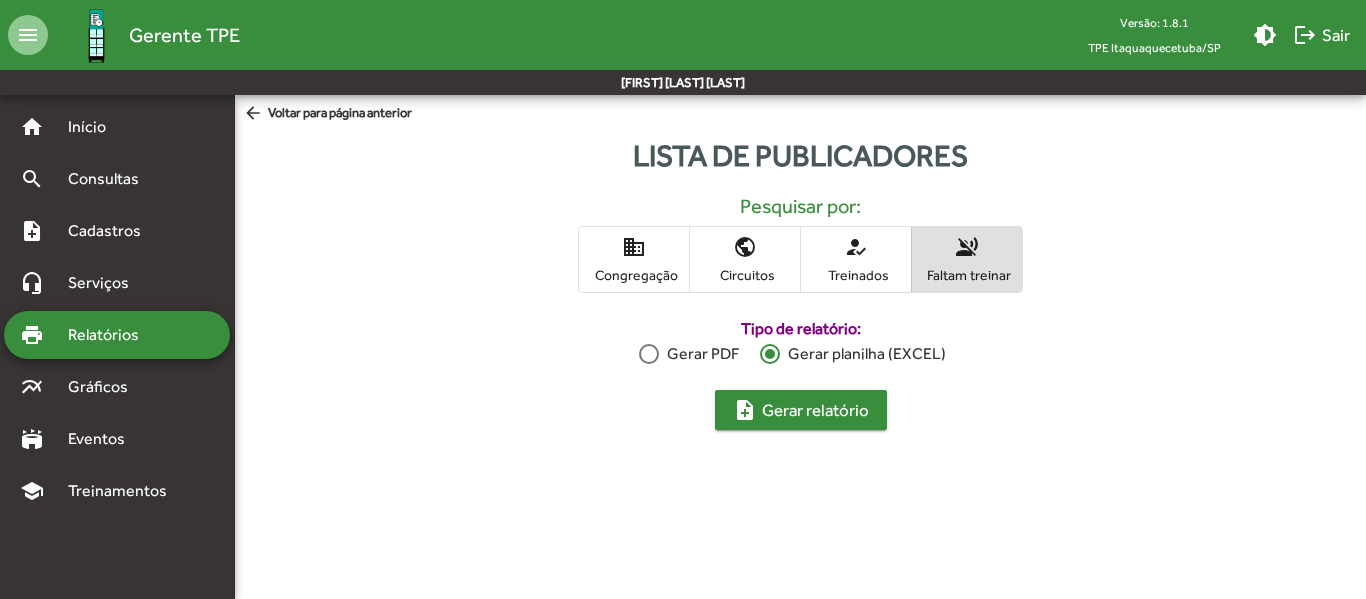 click on "note_add  Gerar relatório" 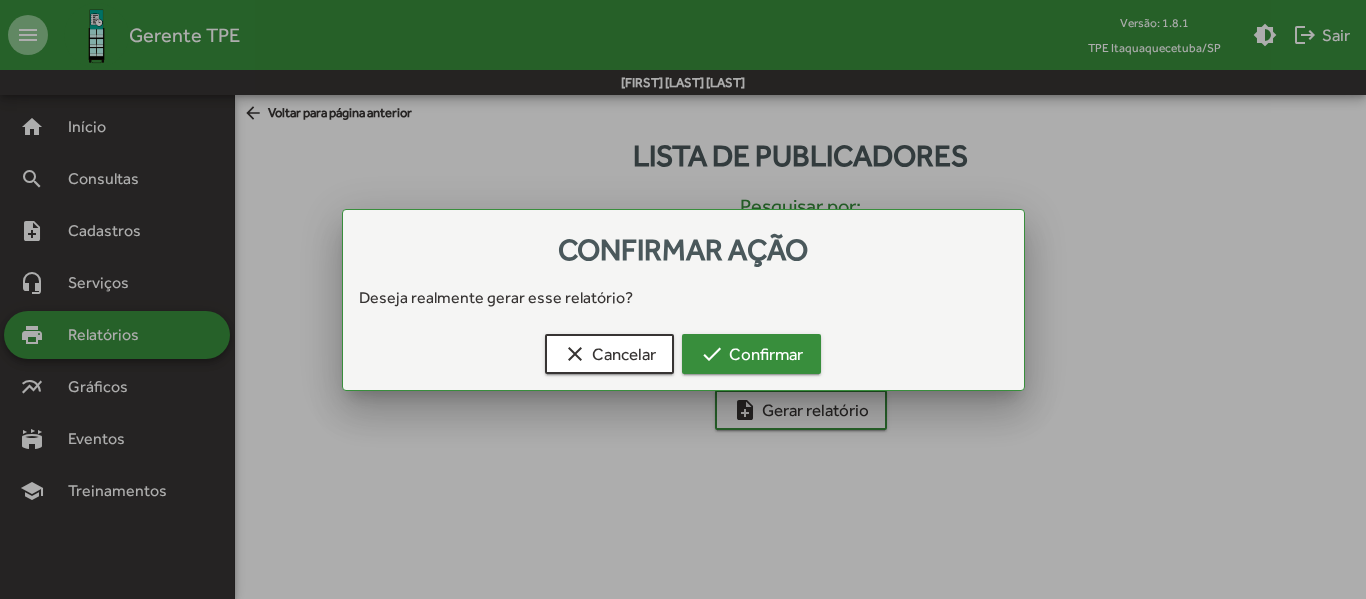 click on "check  Confirmar" at bounding box center [751, 354] 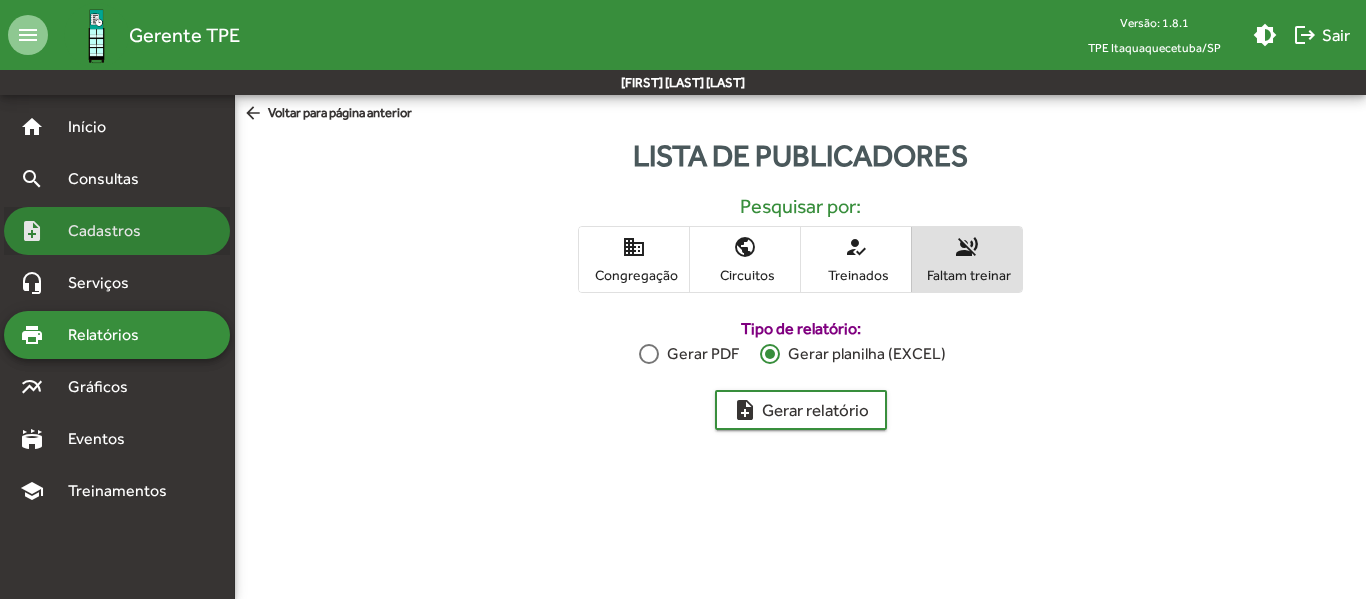 click on "Cadastros" at bounding box center (111, 231) 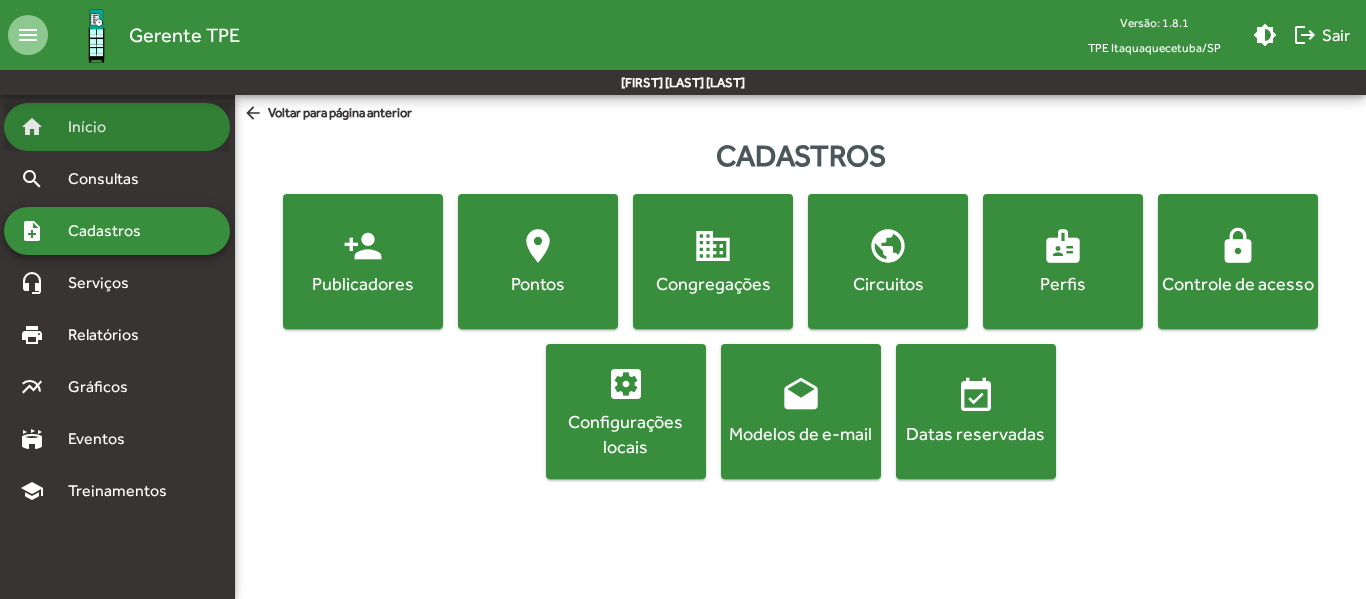 click on "Início" at bounding box center (95, 127) 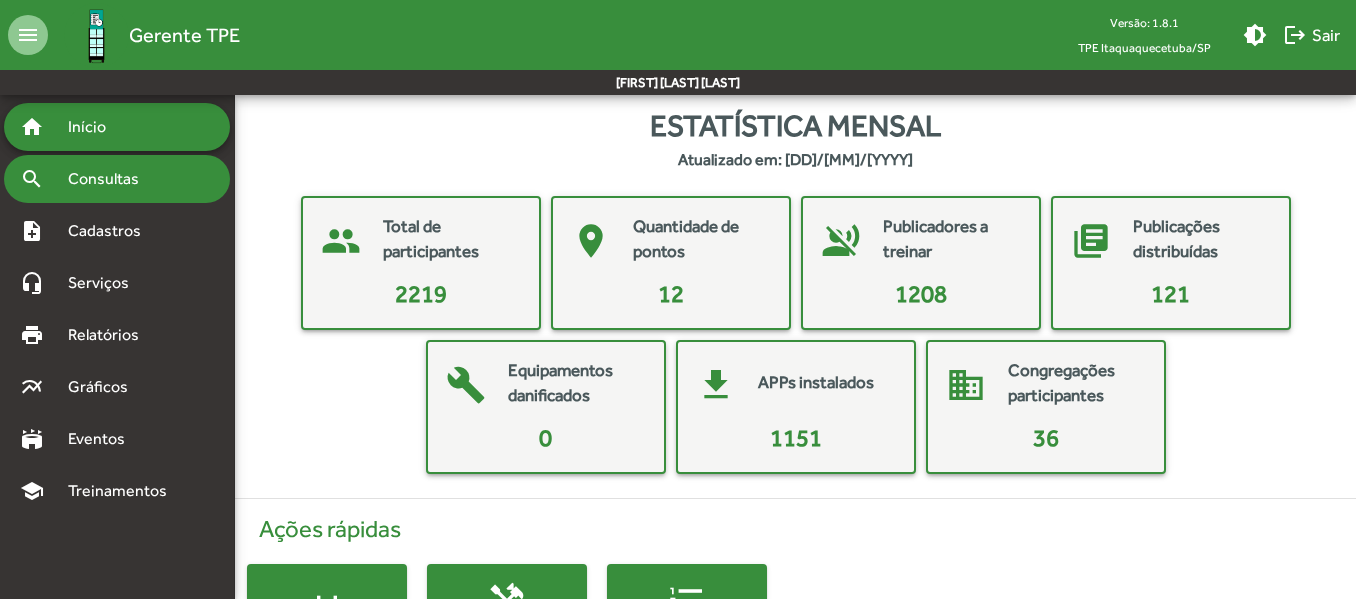 click on "Consultas" at bounding box center (110, 179) 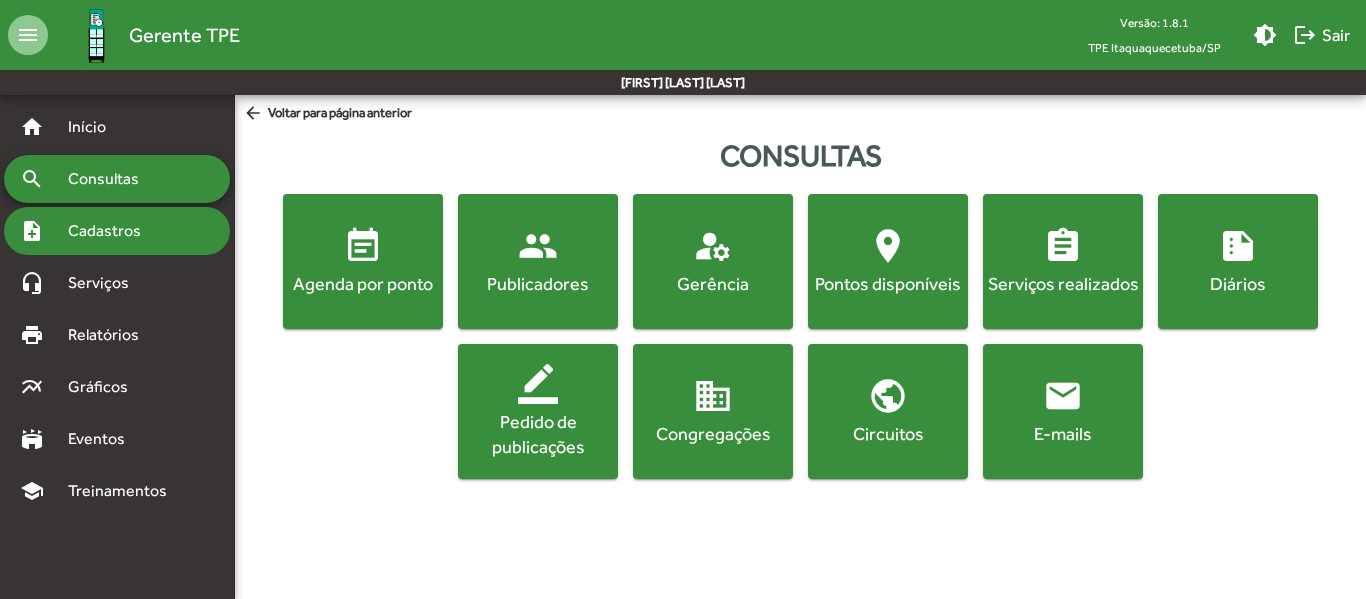 click on "Cadastros" at bounding box center [111, 231] 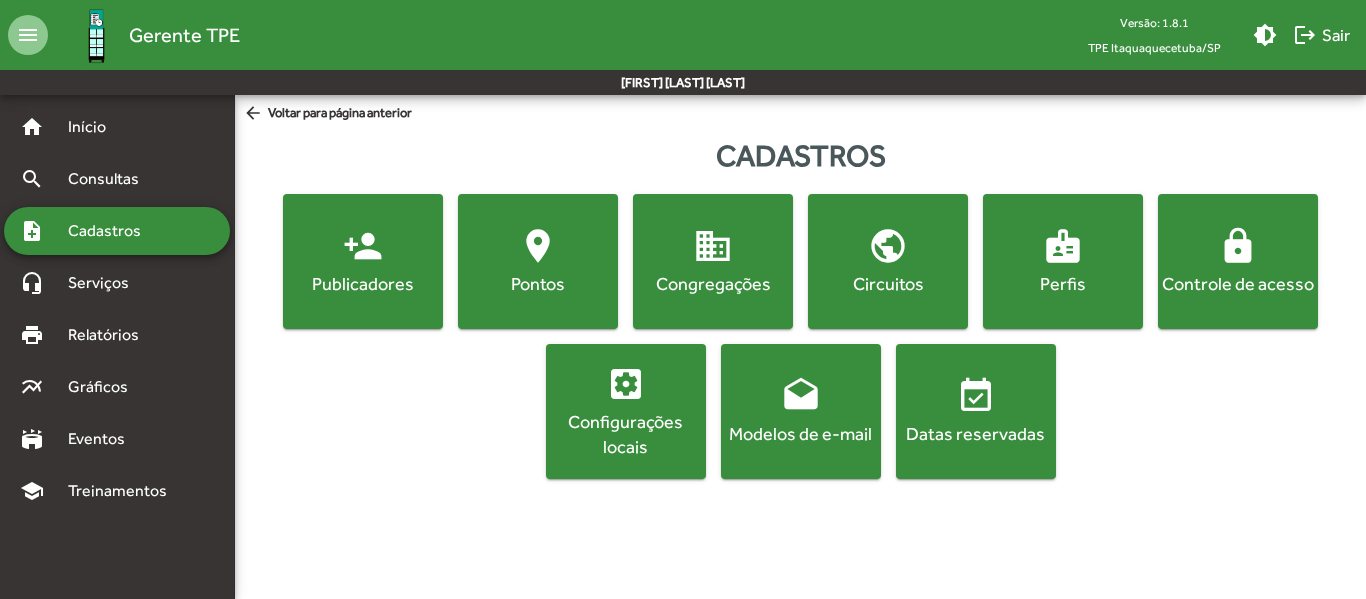 click on "Publicadores" 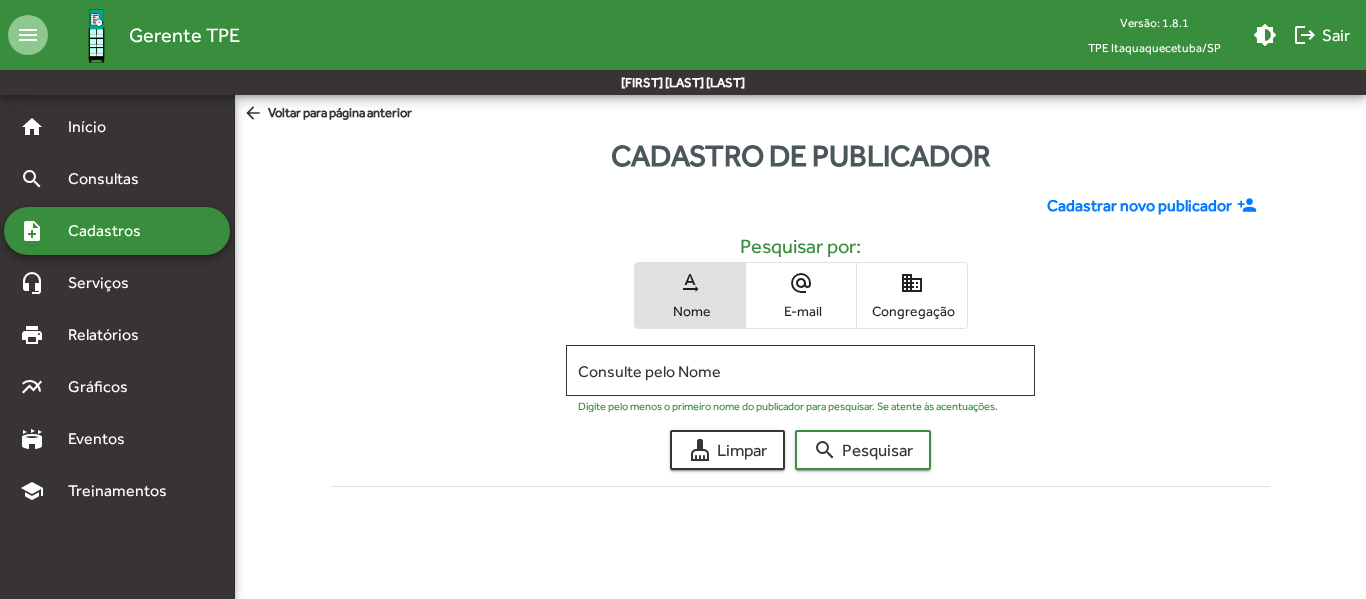 click on "Cadastrar novo publicador" 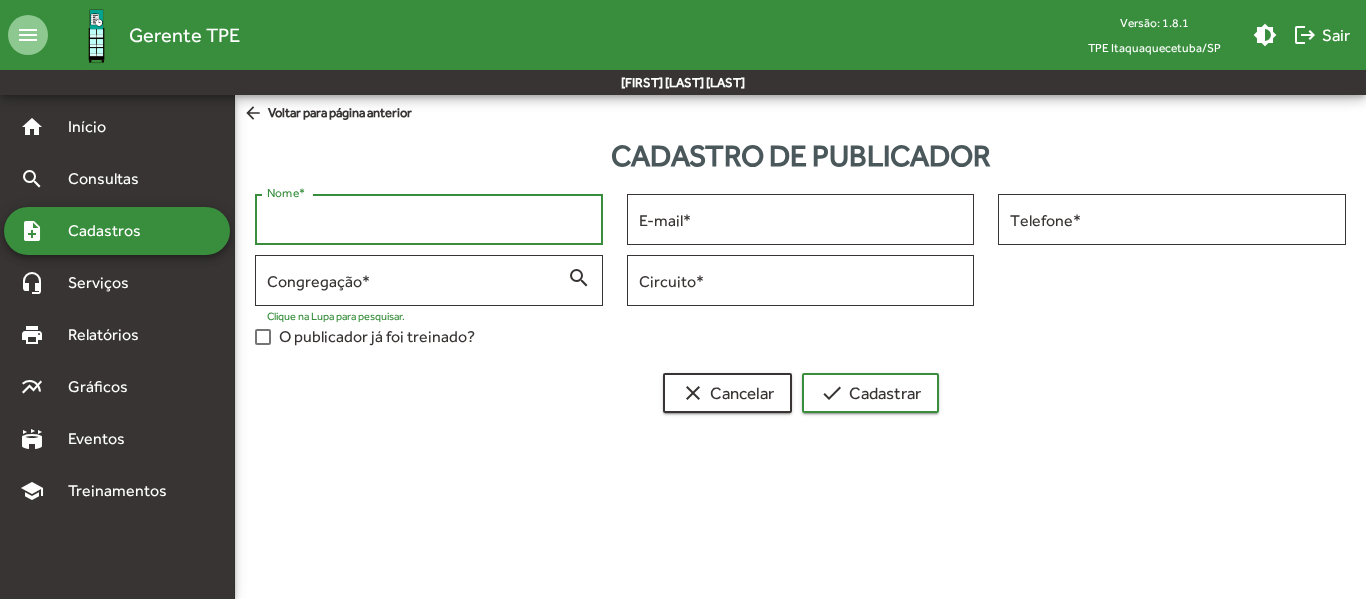 click on "Nome  *" at bounding box center (429, 220) 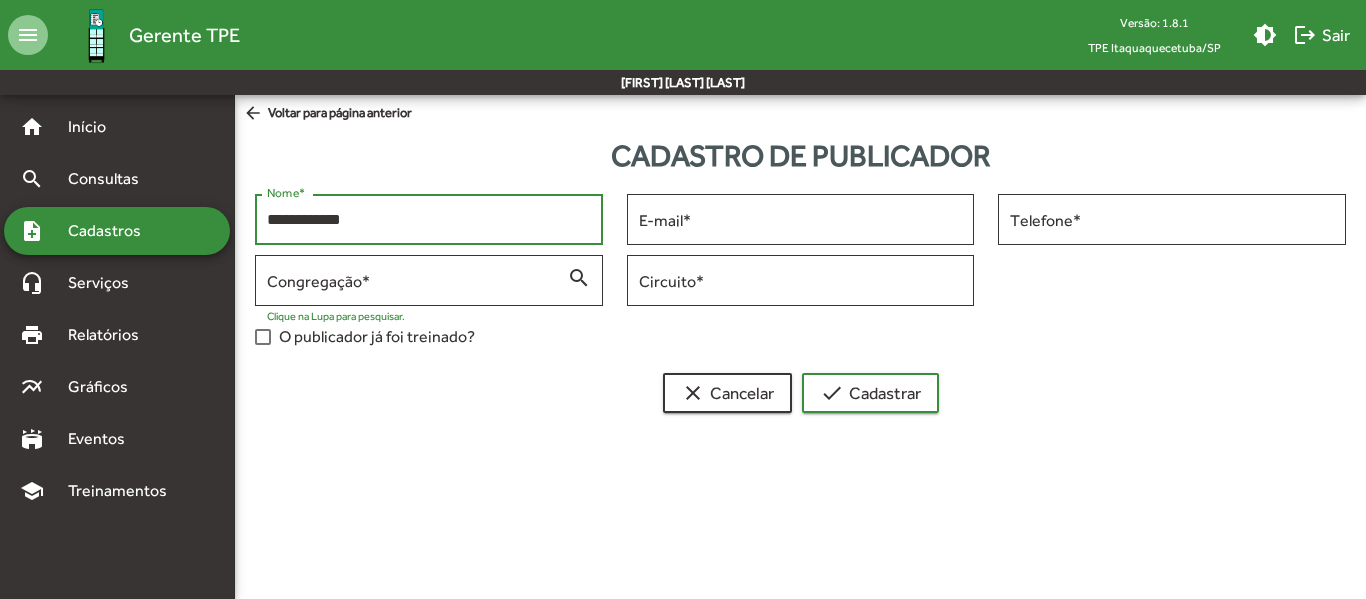 click on "**********" at bounding box center [429, 220] 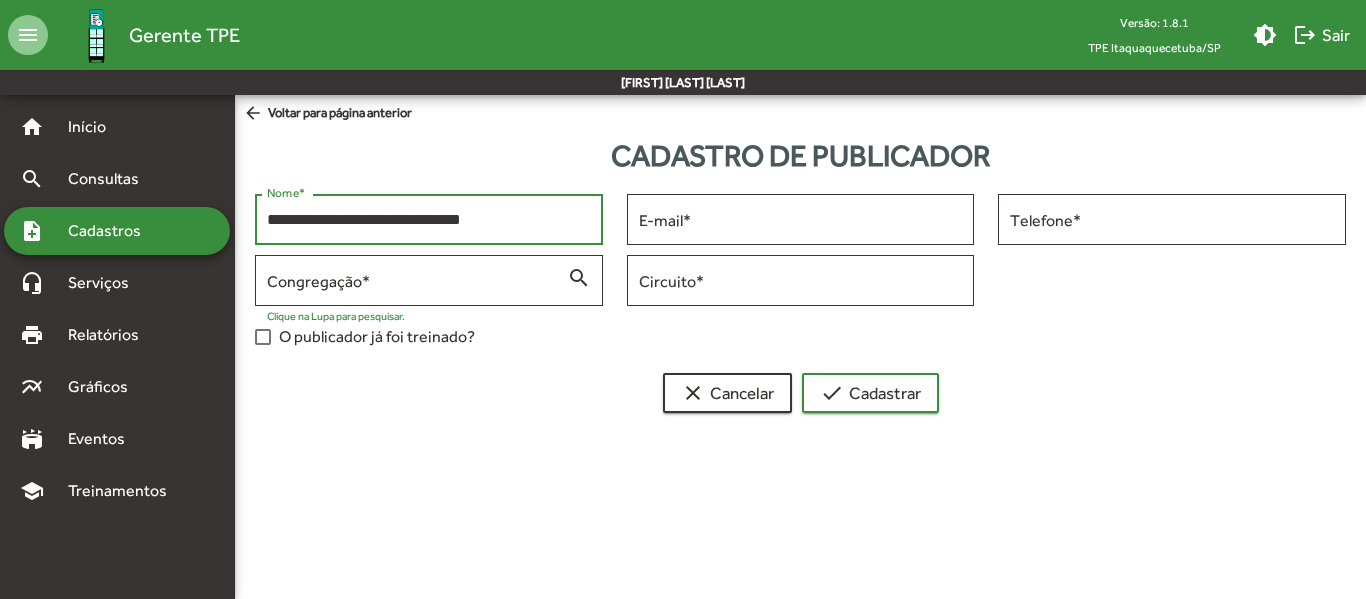 type on "**********" 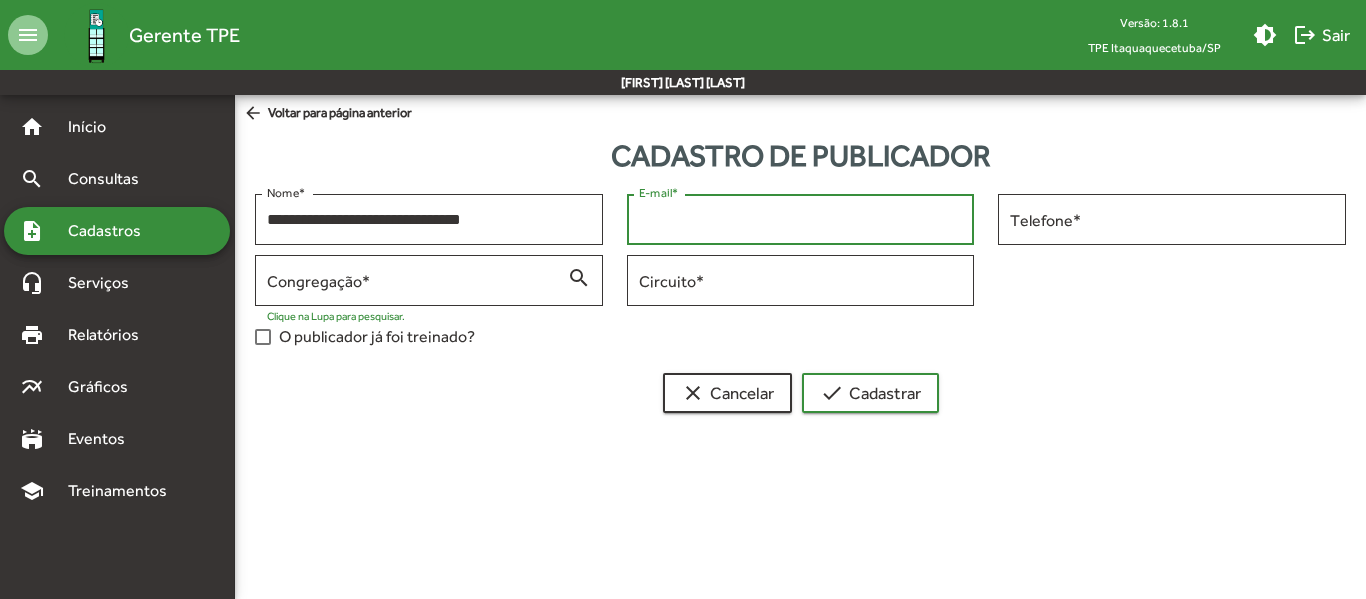 paste on "**********" 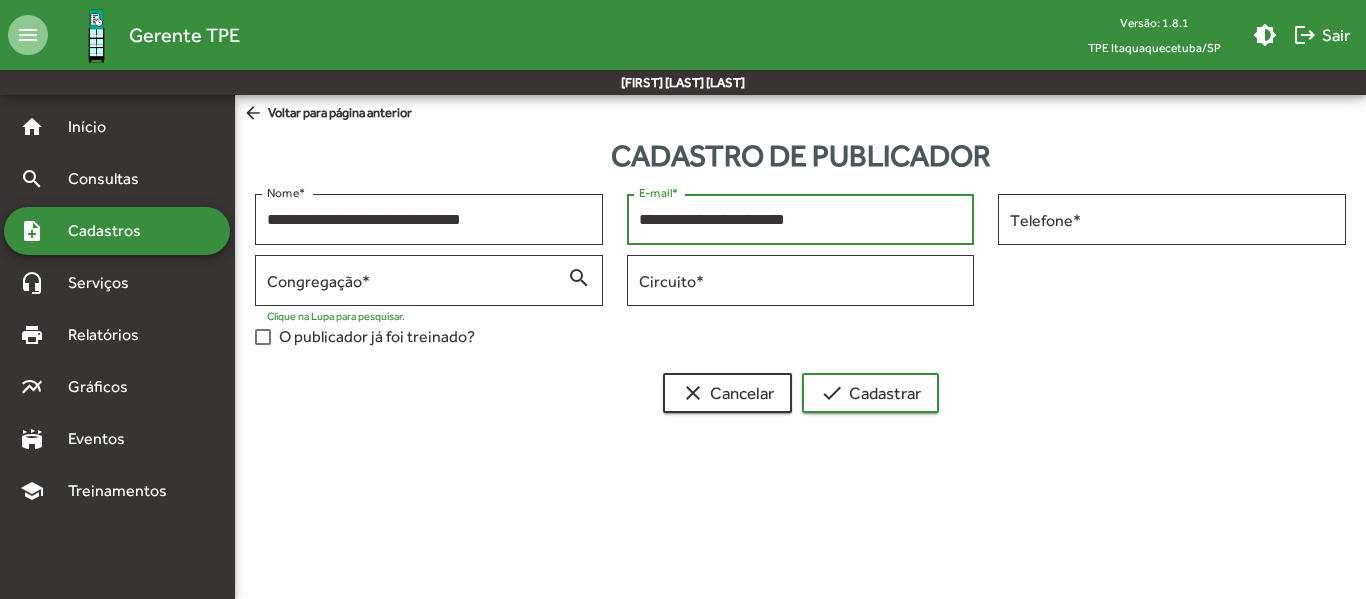 type on "**********" 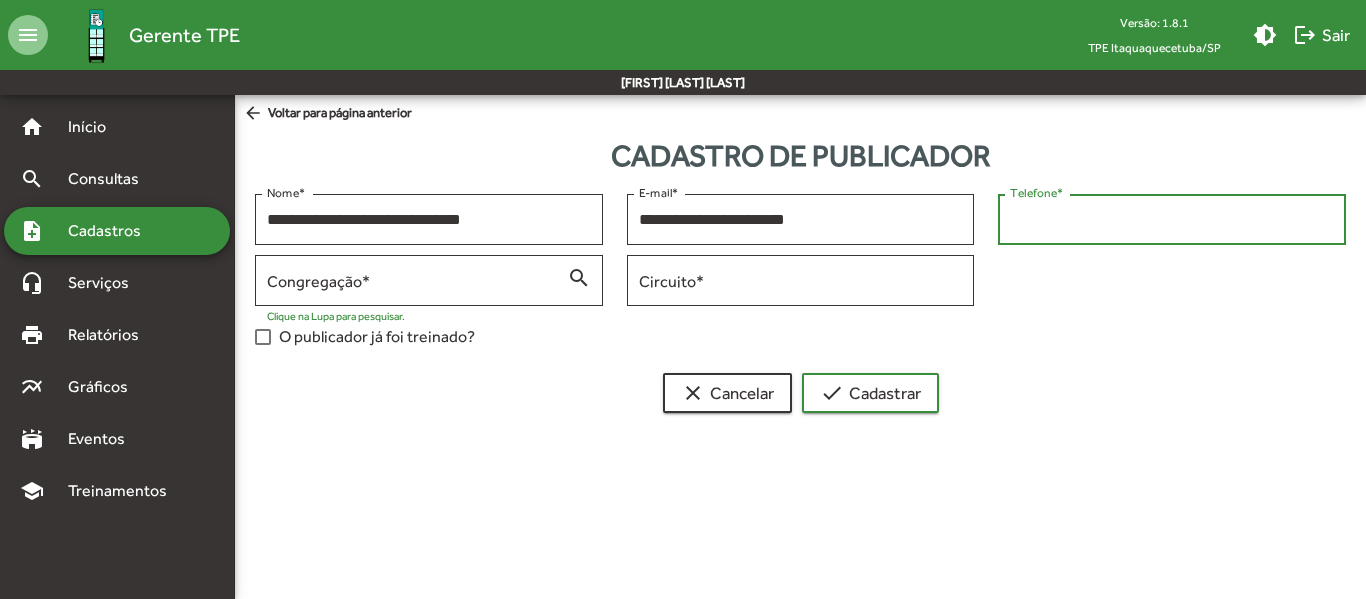 click on "Telefone  *" at bounding box center [1172, 220] 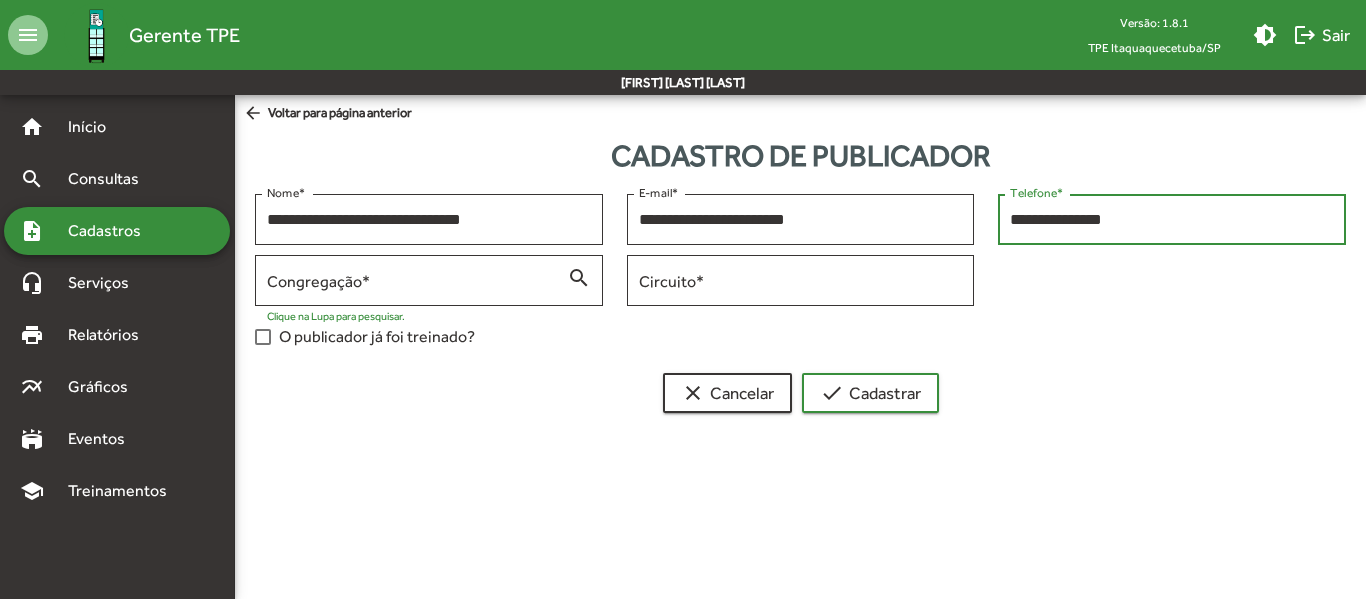 type on "**********" 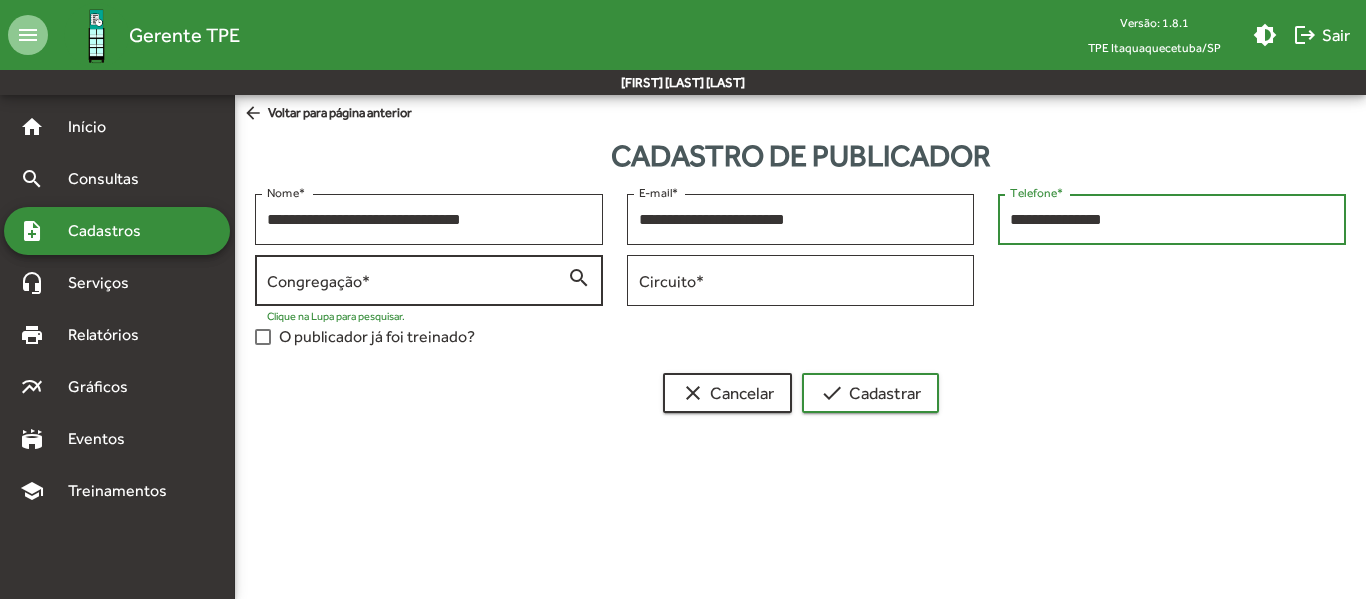 type on "**********" 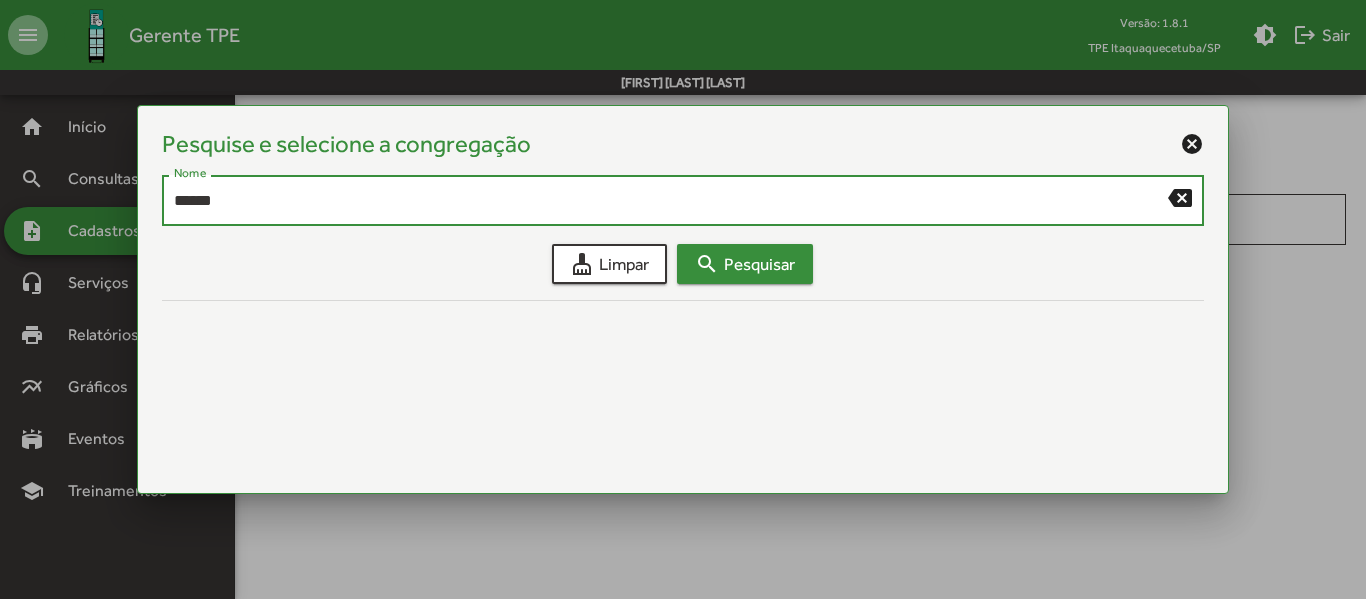 type on "******" 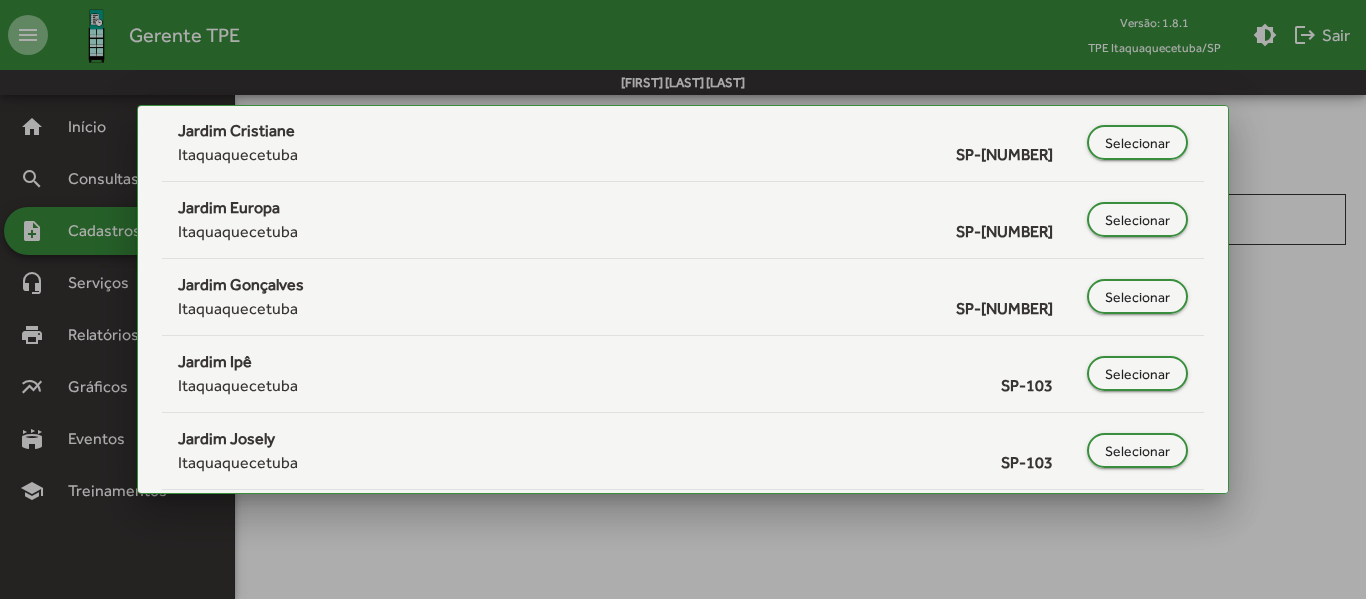 scroll, scrollTop: 500, scrollLeft: 0, axis: vertical 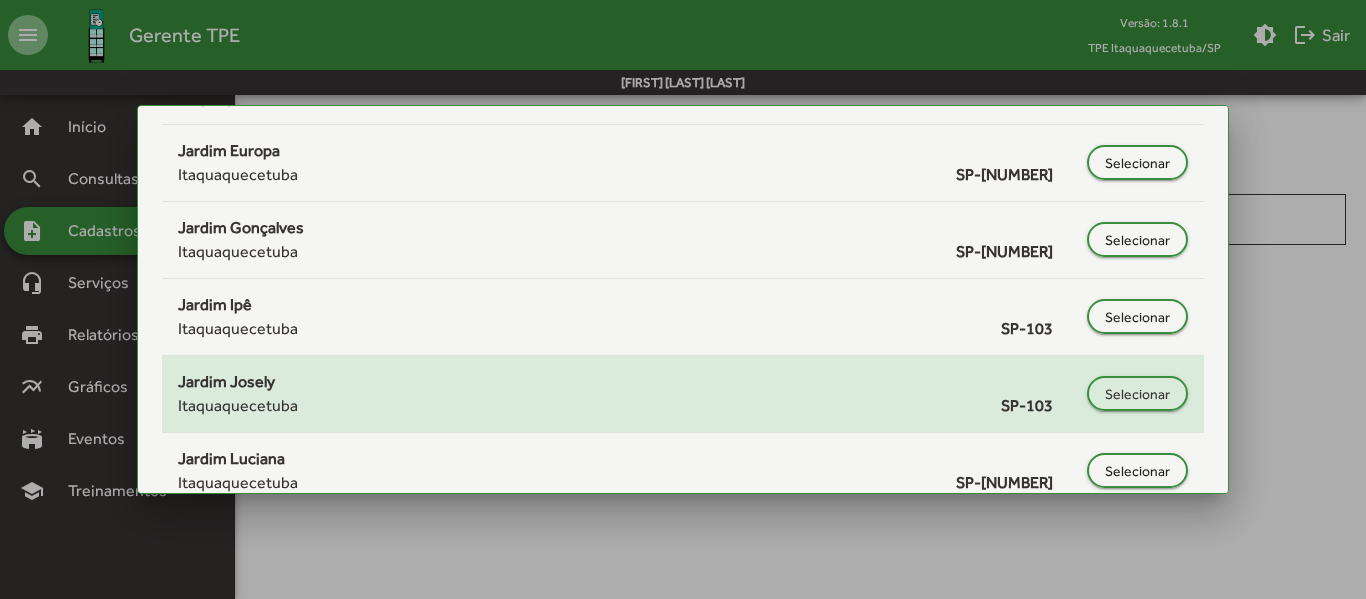 click on "[STREET]
[CITY]
SP-[NUMBER]" 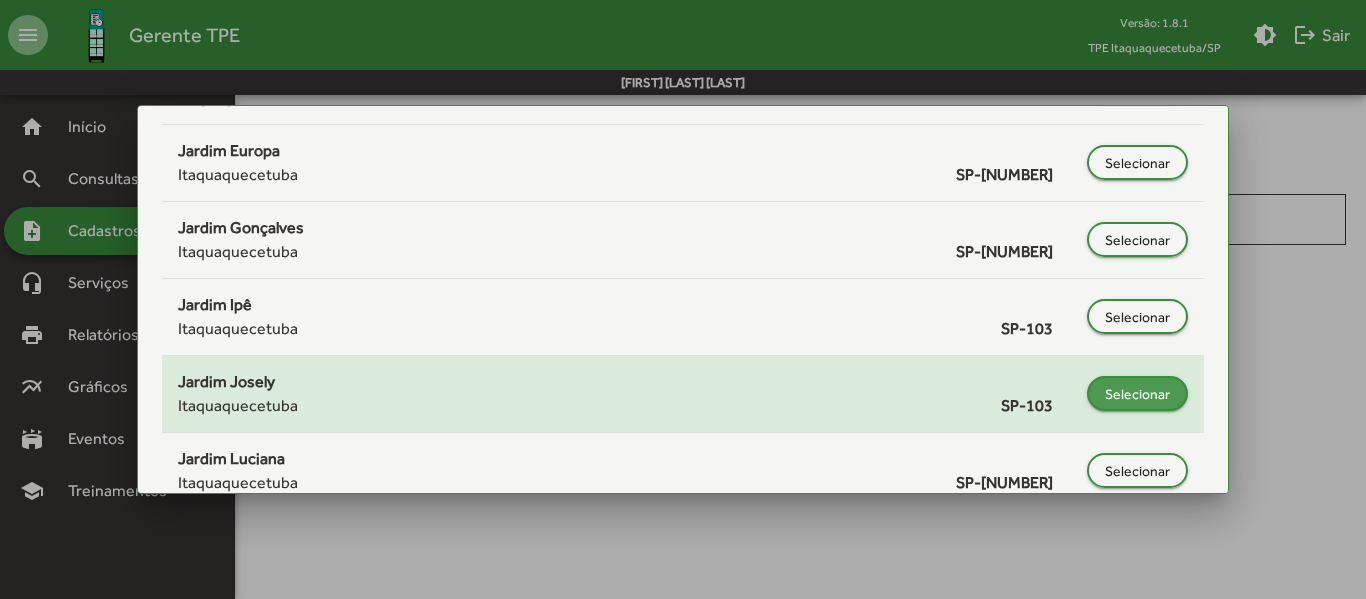 click on "Selecionar" 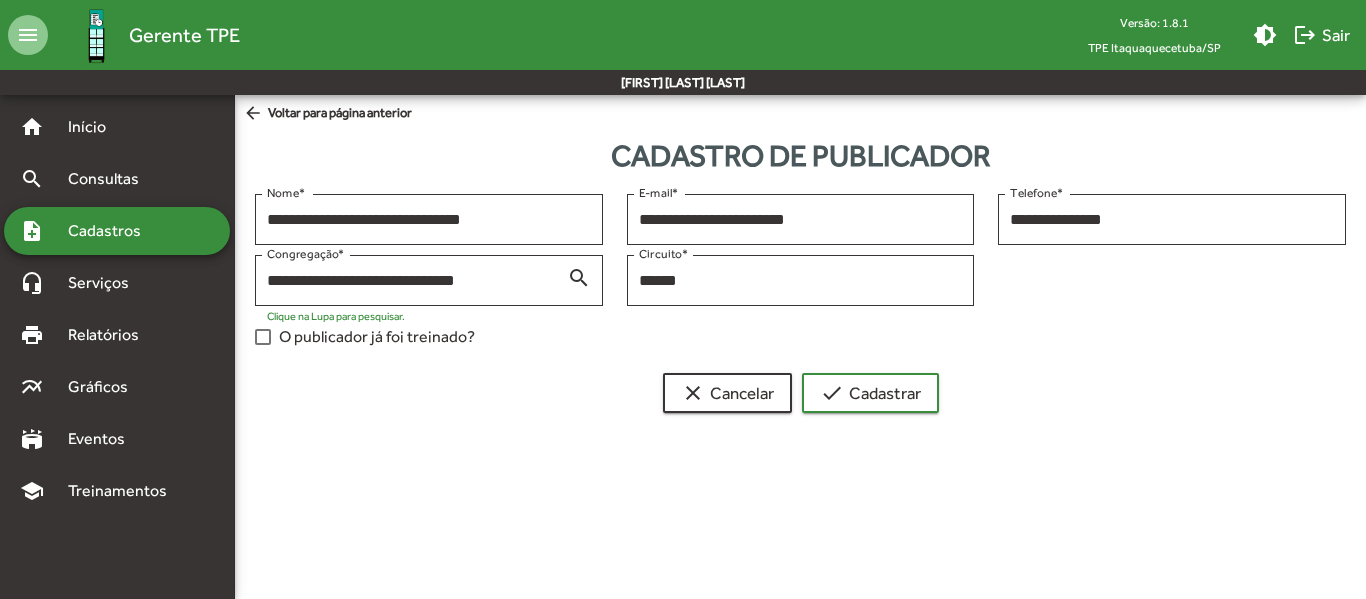 click at bounding box center (263, 337) 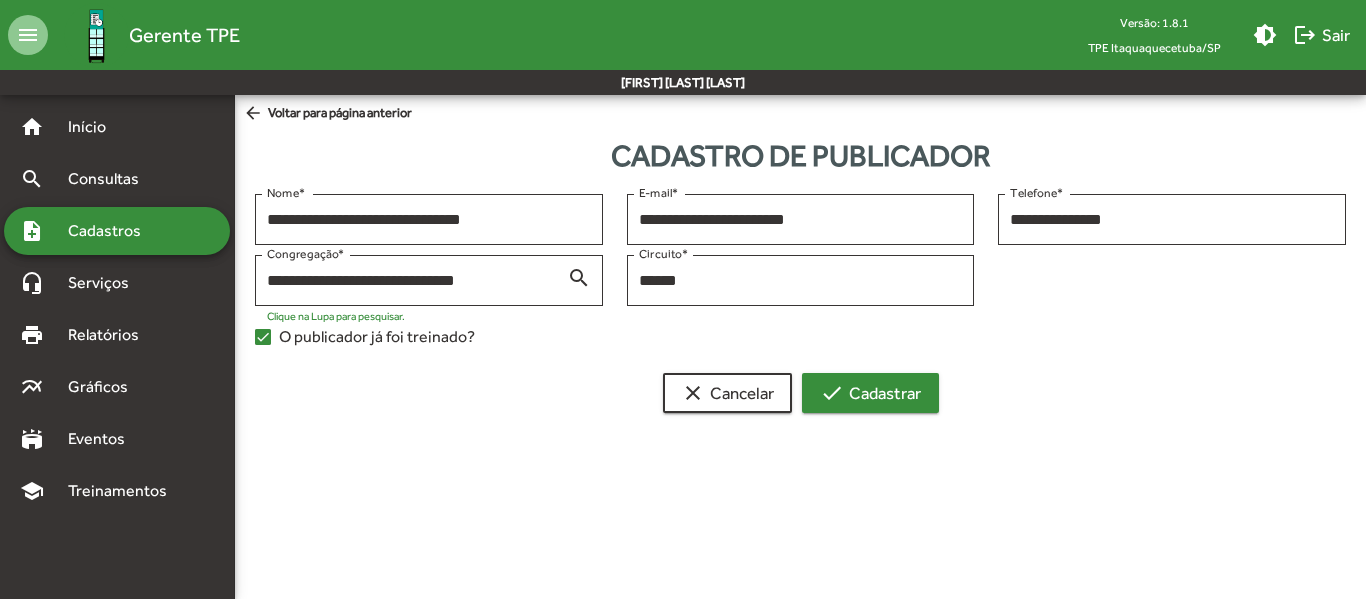 click on "check  Cadastrar" at bounding box center [870, 393] 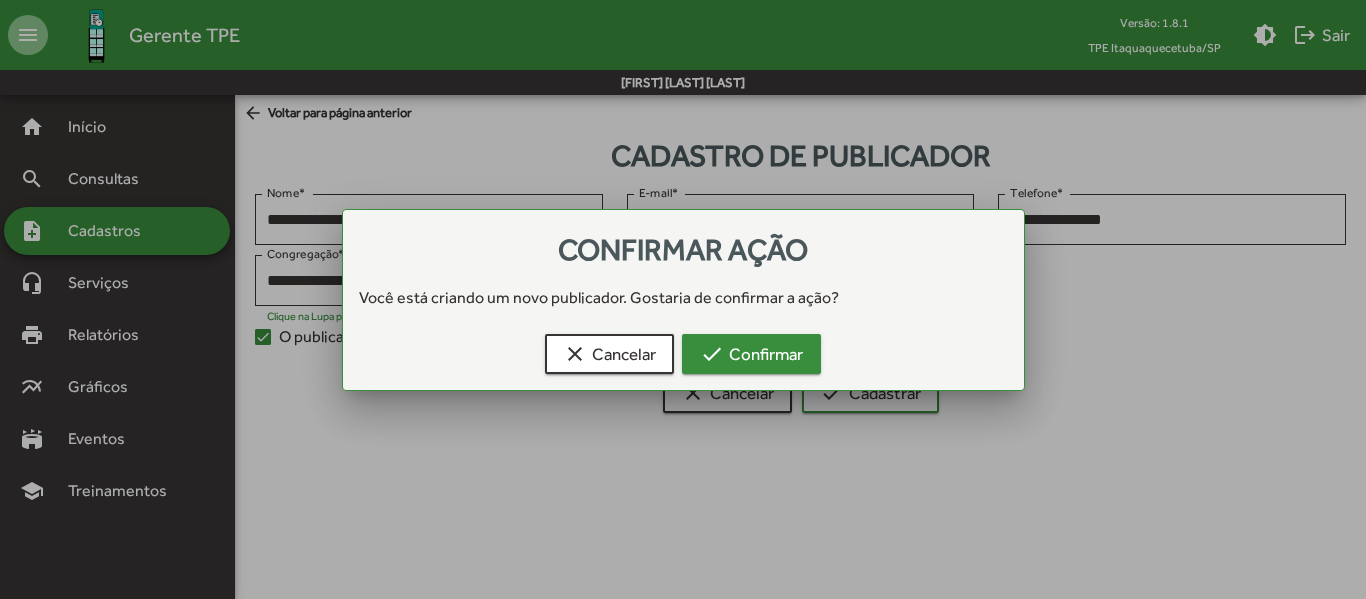 click on "check  Confirmar" at bounding box center [751, 354] 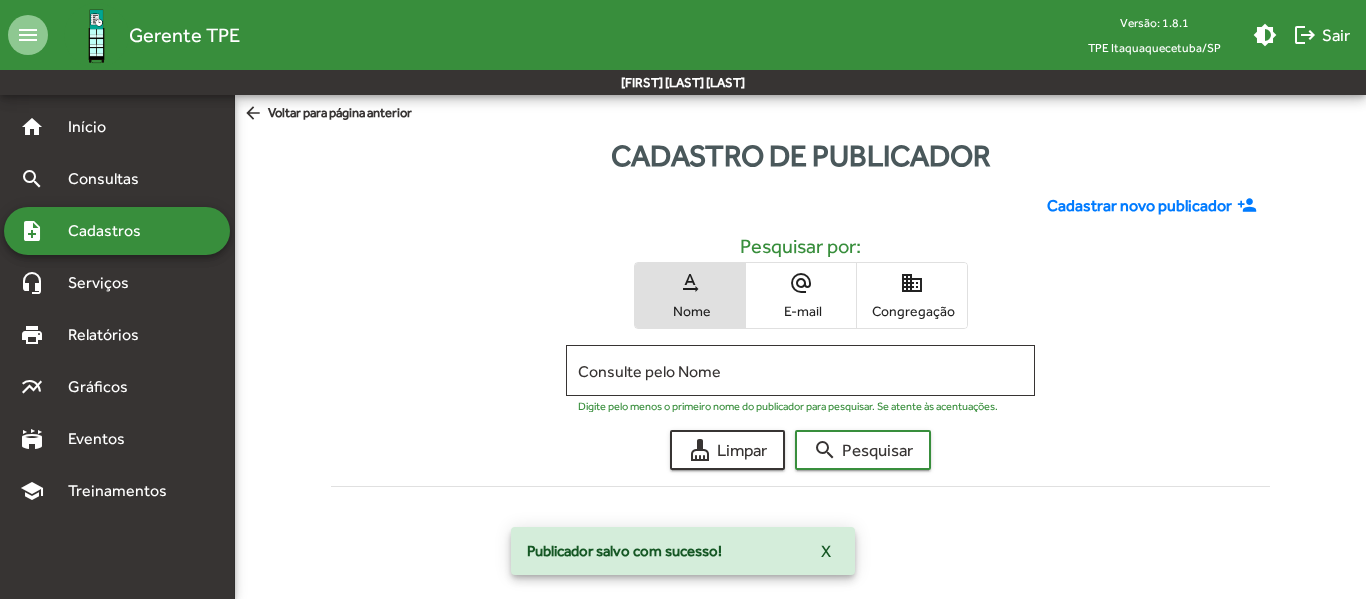 click on "Congregação" at bounding box center [912, 311] 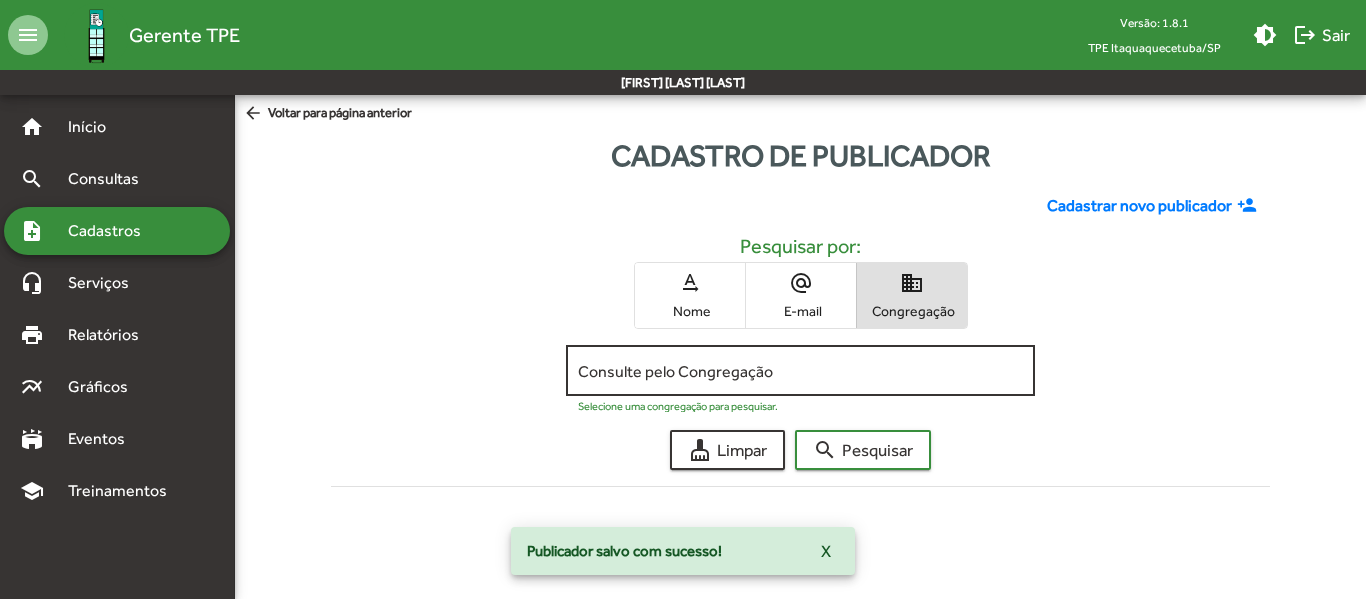 click on "Consulte pelo Congregação" at bounding box center [800, 371] 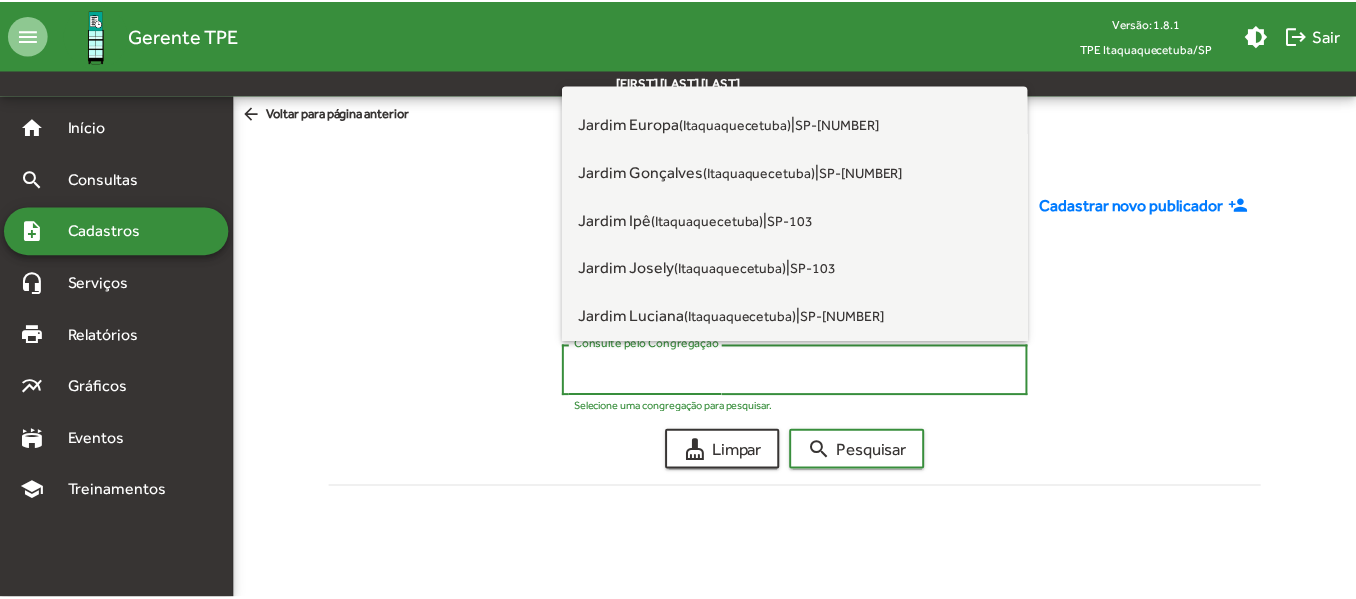 scroll, scrollTop: 500, scrollLeft: 0, axis: vertical 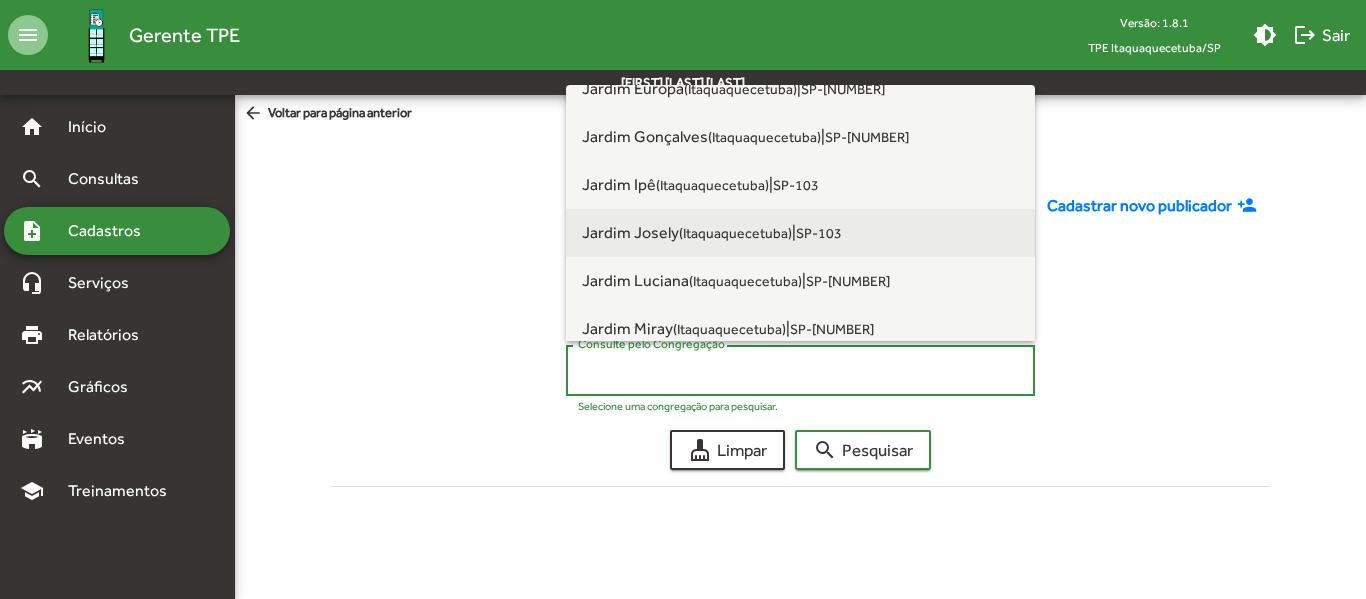 click on "Jardim Josely  (Itaquaquecetuba)" at bounding box center (687, 232) 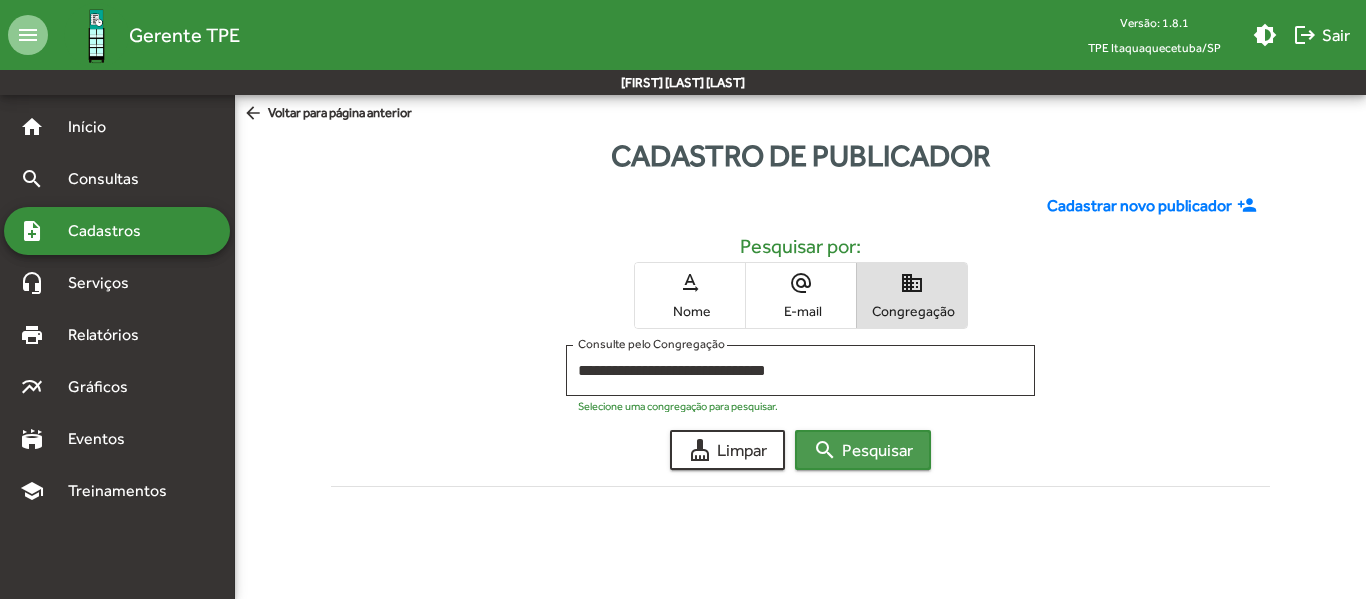 click on "search  Pesquisar" 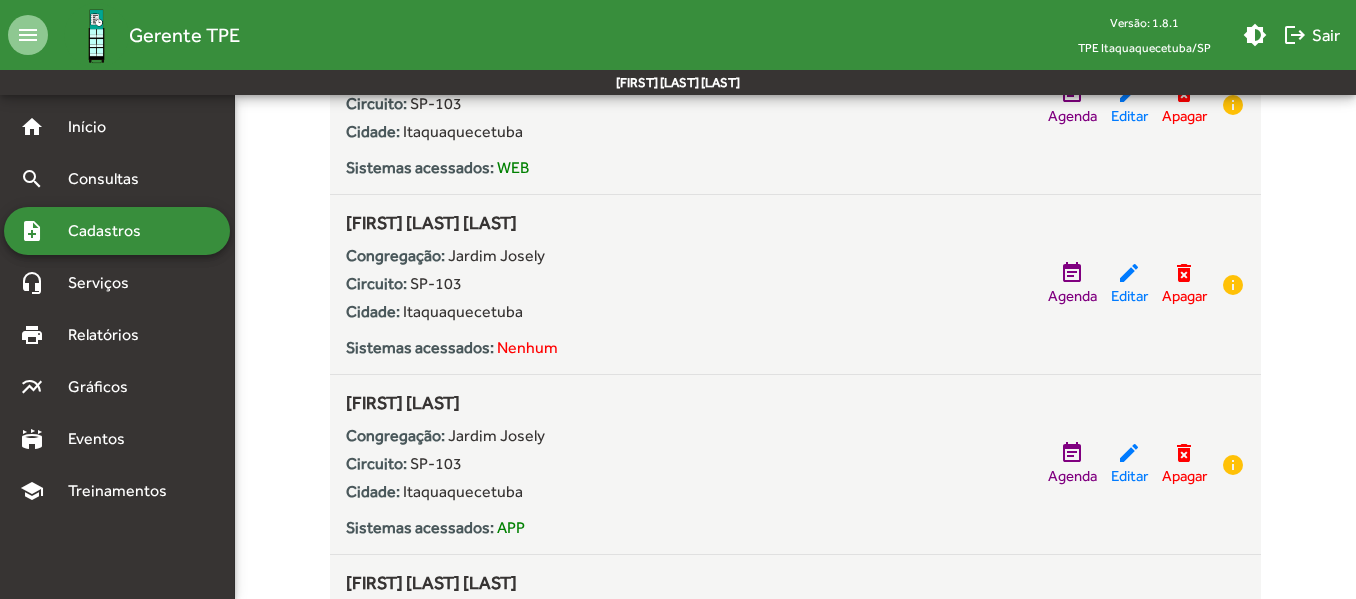 scroll, scrollTop: 1200, scrollLeft: 0, axis: vertical 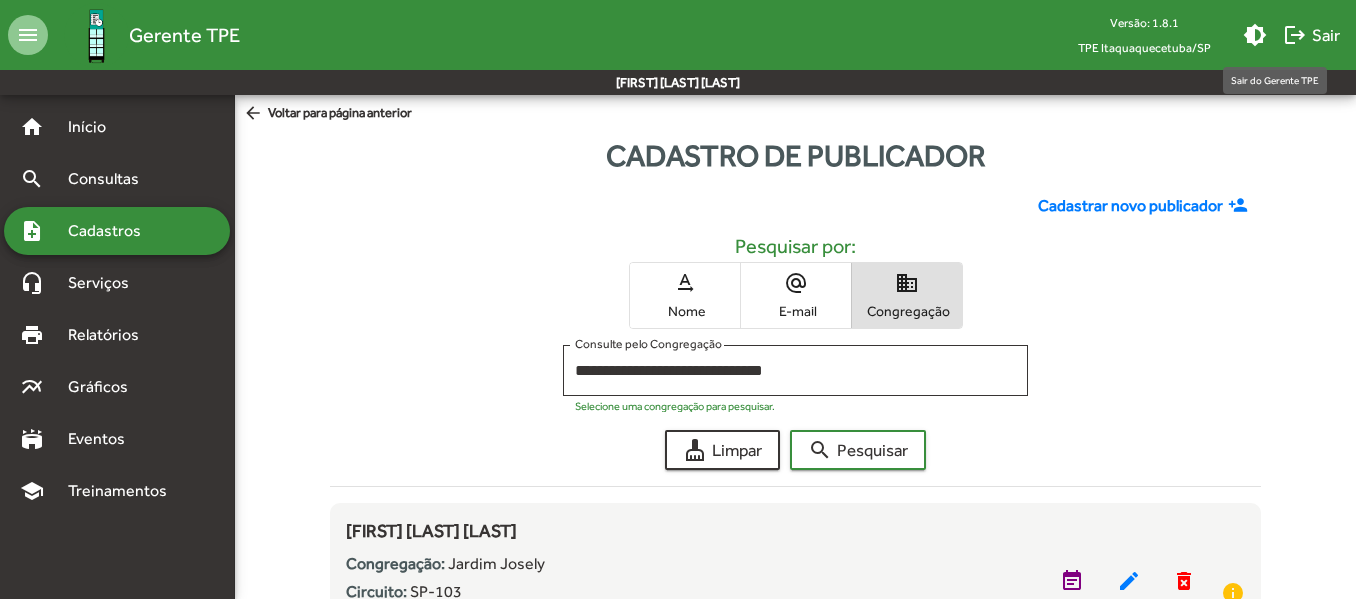 click on "logout  Sair" 